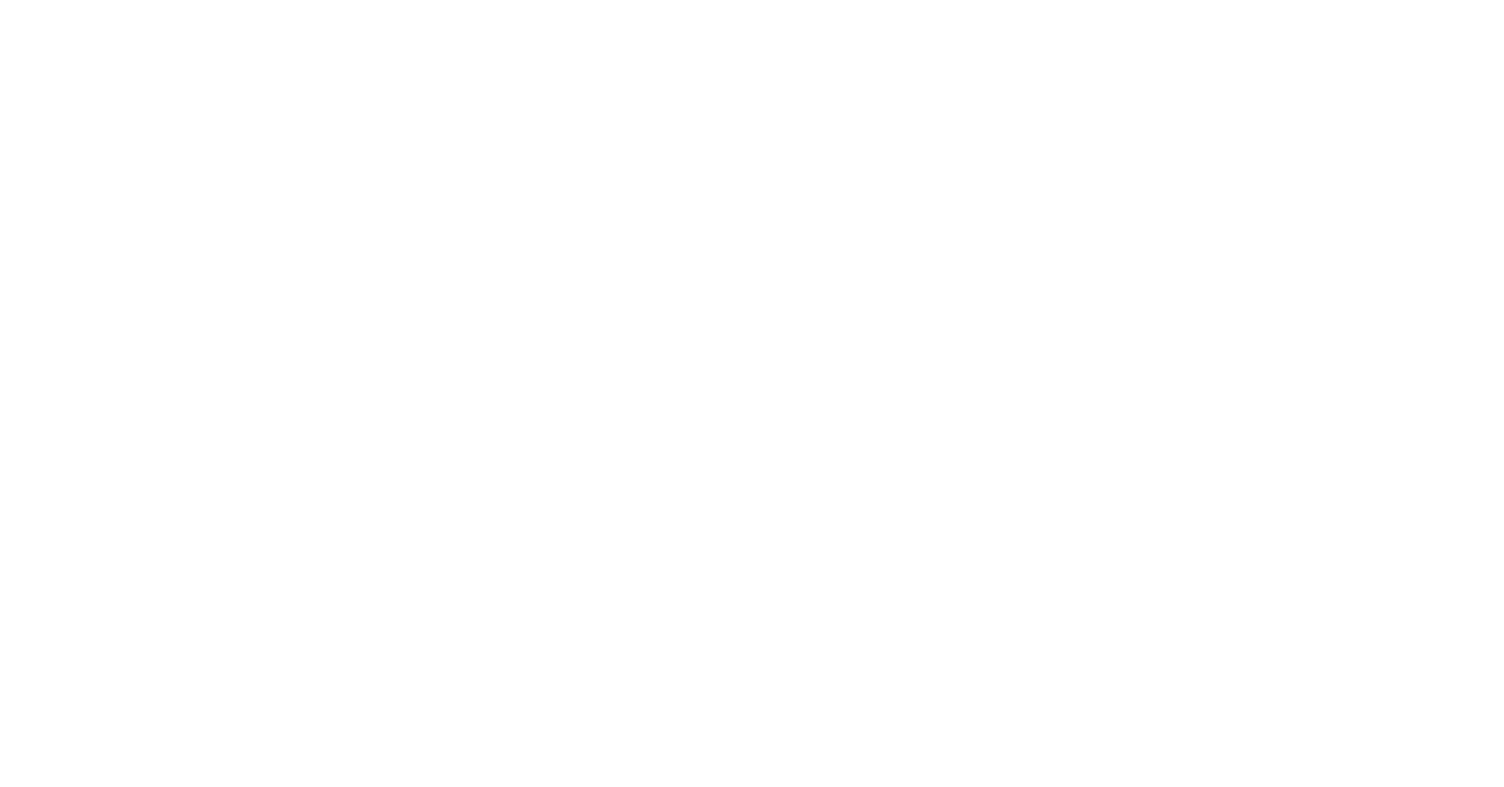 scroll, scrollTop: 0, scrollLeft: 0, axis: both 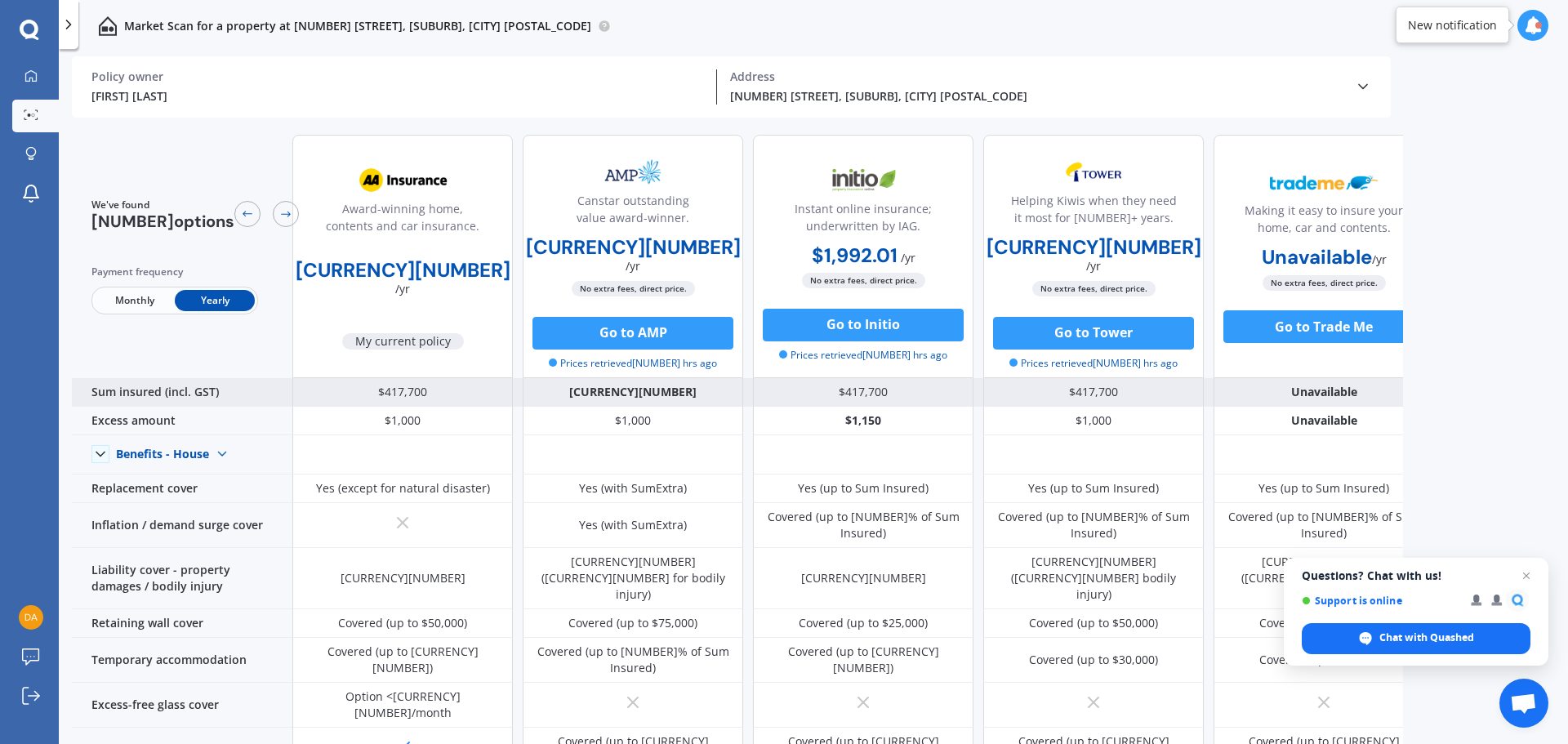 click on "[CURRENCY][NUMBER]" at bounding box center (633, 392) 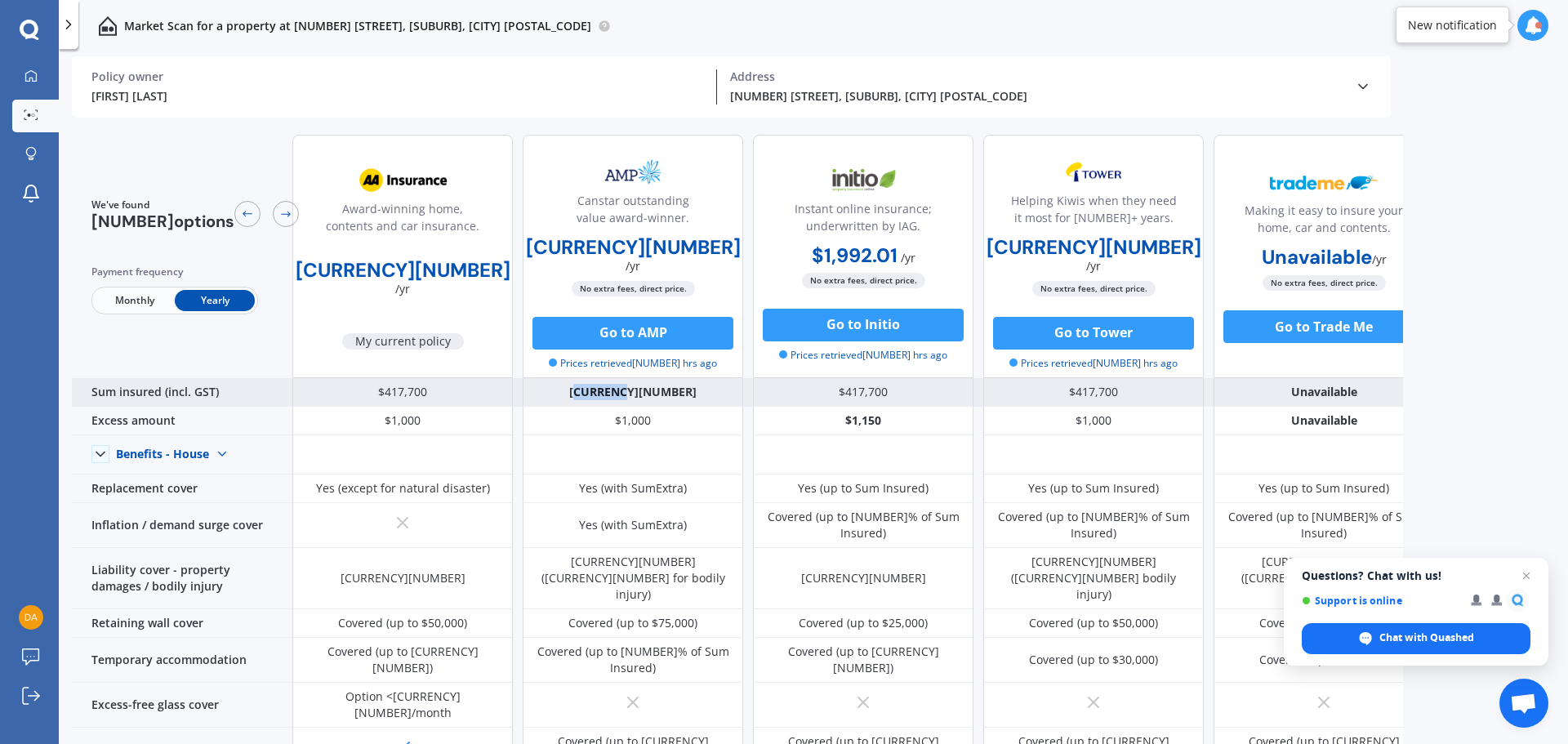 click on "[CURRENCY][NUMBER]" at bounding box center [633, 392] 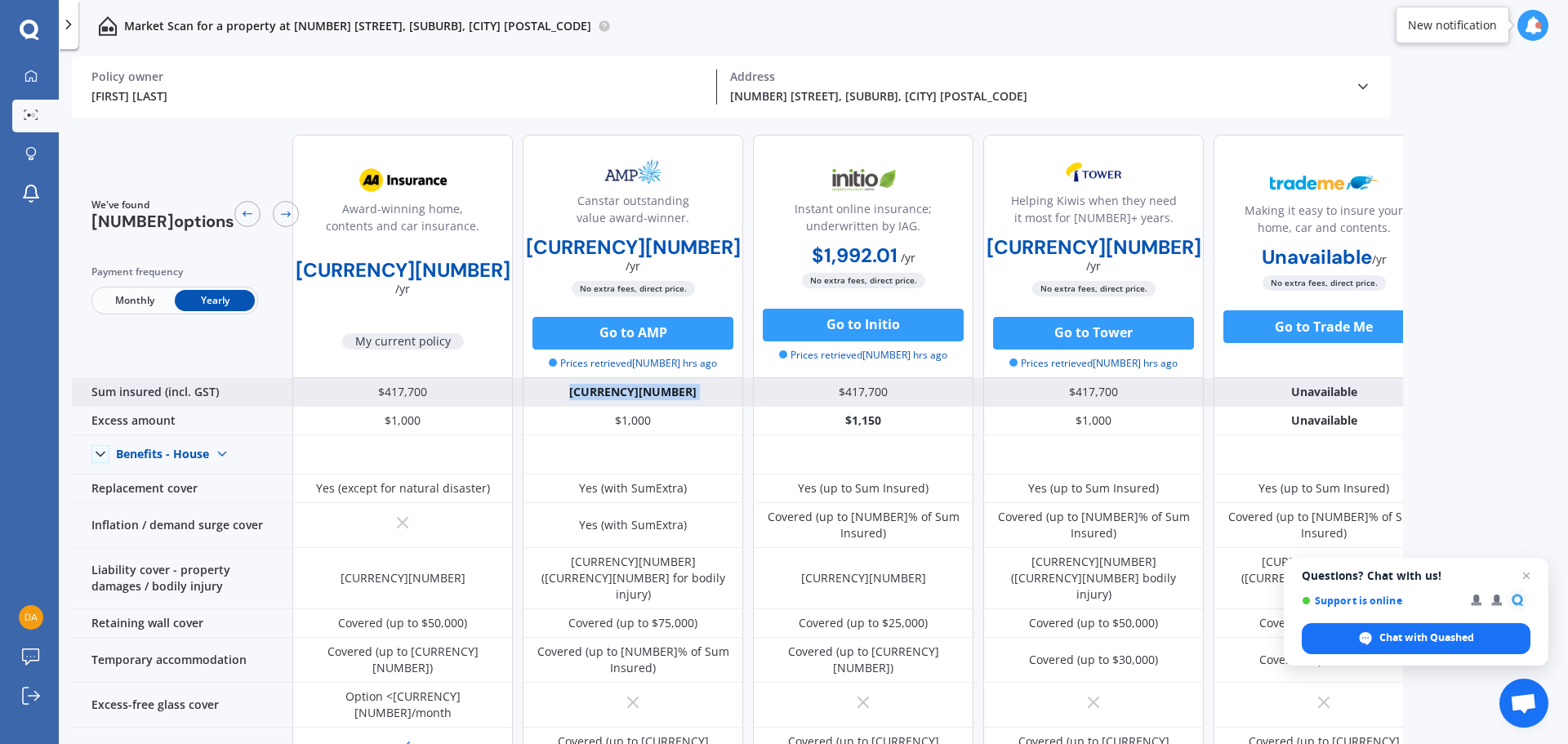 click on "[CURRENCY][NUMBER]" at bounding box center [633, 392] 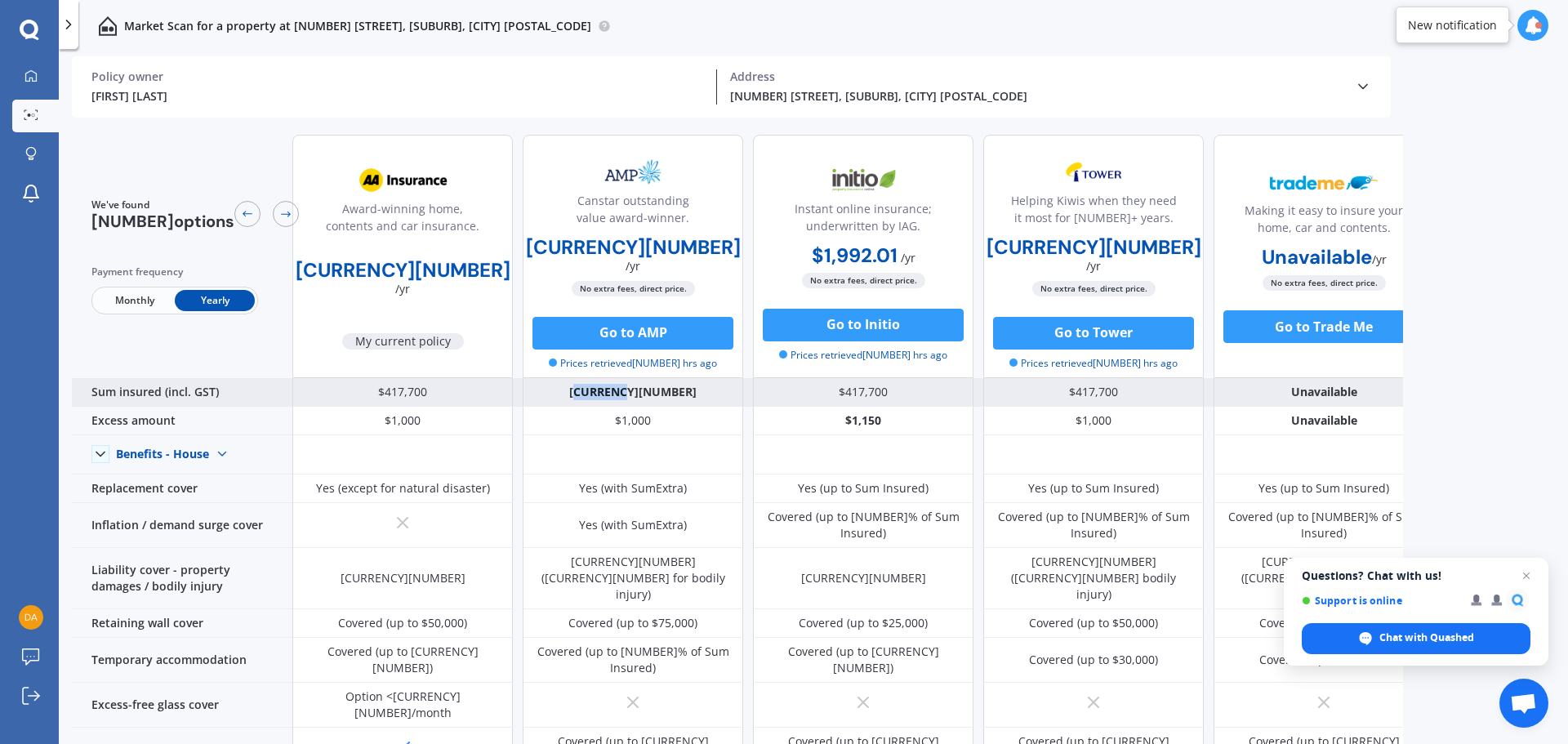 click on "[CURRENCY][NUMBER]" at bounding box center [633, 392] 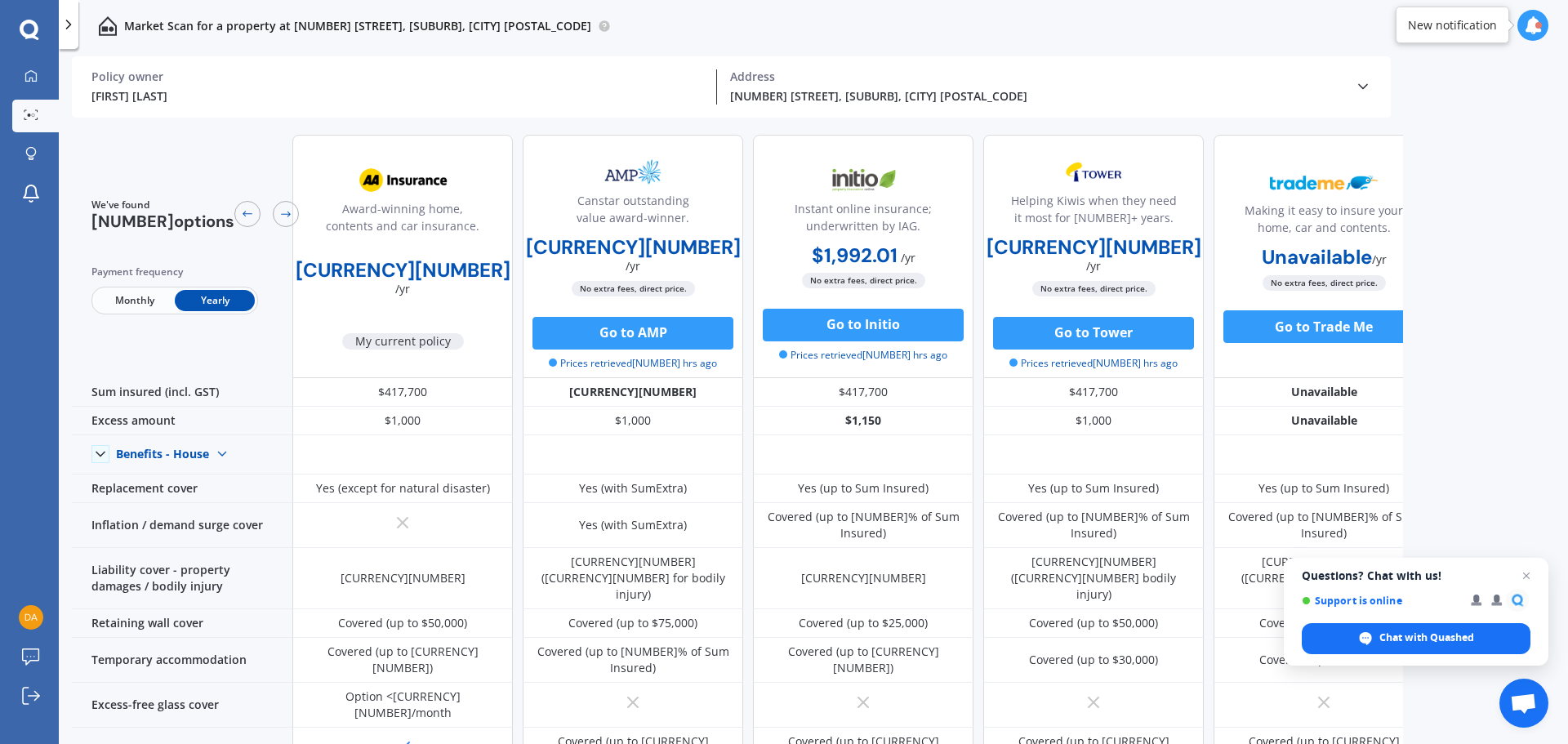 click on "Market Scan for a property at [NUMBER] [STREET], [SUBURB], [CITY] [POSTAL_CODE]  [FIRST] [LAST] Policy owner [NUMBER] [STREET], [SUBURB], [CITY] [POSTAL_CODE] Address Policy owner [FIRST] [LAST]   Address [NUMBER] [STREET], [SUBURB], [CITY] [POSTAL_CODE]   Date of birth [DD]/[MM]/[YYYY] ([NUMBER] y.o.)   Property occupants Owner   Preferred home sum insured [CURRENCY][NUMBER]   (update) Preferred home excess [CURRENCY][NUMBER]   (update) Preferred contents sum insured [CURRENCY][NUMBER]   (update) Preferred contents excess [CURRENCY][NUMBER]   (update) We've found [NUMBER]  options Payment frequency Monthly Yearly Award-winning home, contents and car insurance. [CURRENCY][NUMBER]   /  yr My current policy Canstar outstanding value award-winner. [CURRENCY][NUMBER]   /  yr [CURRENCY][NUMBER]   /  yr [CURRENCY][NUMBER]   /  mo No extra fees, direct price. Go to [COMPANY_NAME] Prices retrieved  [NUMBER] hrs ago Instant online insurance; underwritten by [COMPANY_NAME]. [CURRENCY][NUMBER]   /  yr [CURRENCY][NUMBER]   /  yr [CURRENCY][NUMBER]   /  mo No extra fees, direct price. Go to [COMPANY_NAME] Prices retrieved  [NUMBER] hrs ago Helping Kiwis when they need it most for [NUMBER]+ years.   /  yr" at bounding box center [813, 399] 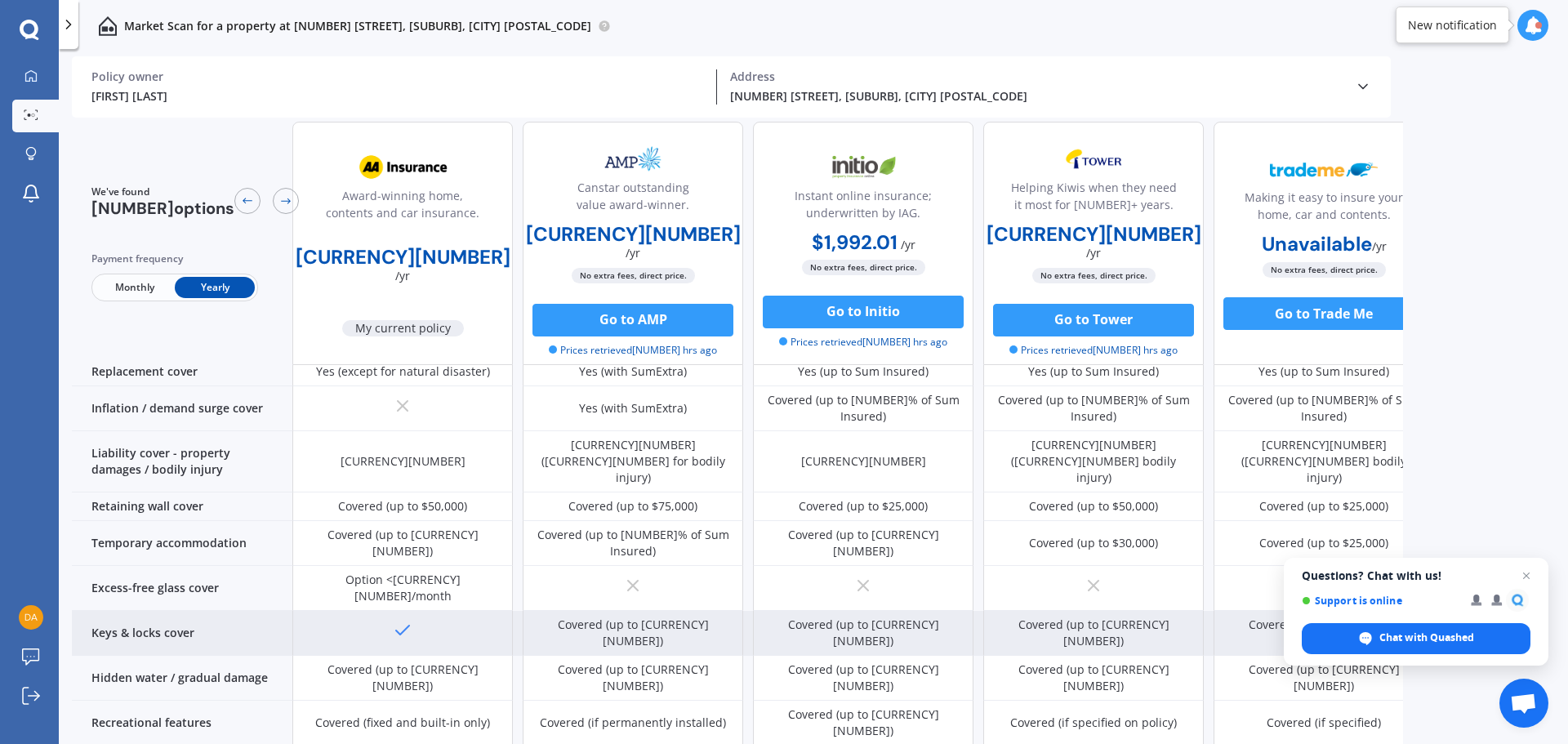 scroll, scrollTop: 0, scrollLeft: 0, axis: both 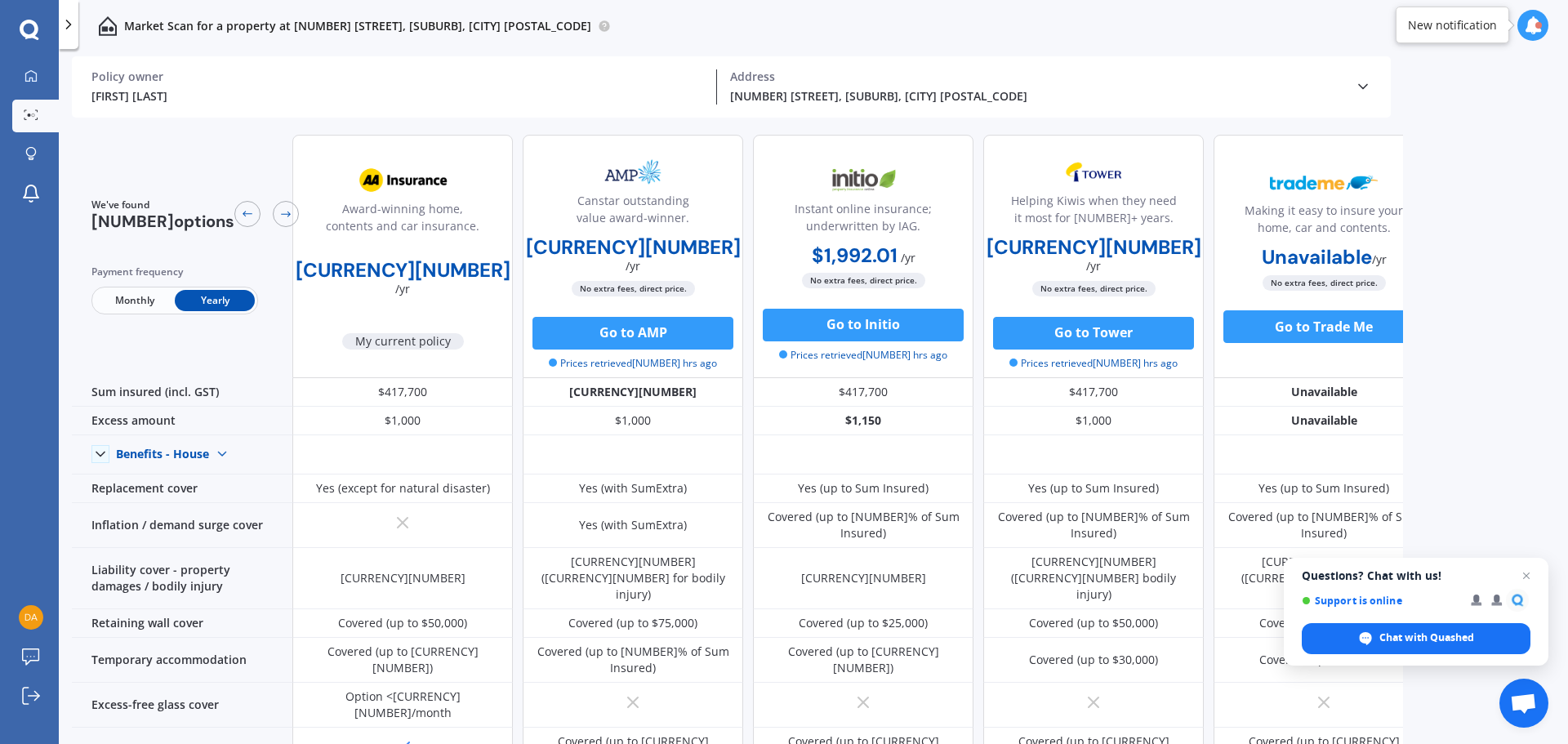 click at bounding box center [1526, 576] 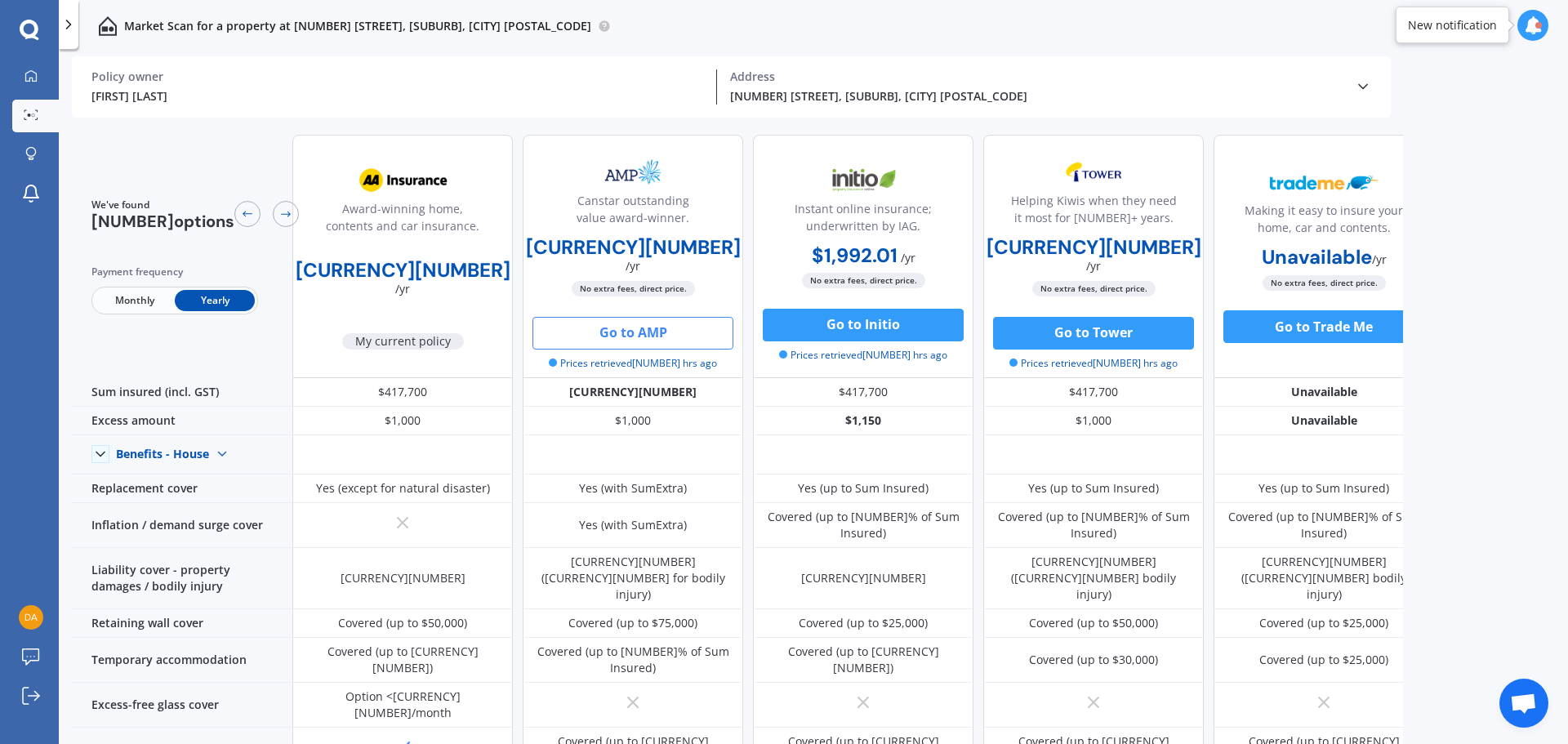 click on "Go to AMP" at bounding box center (633, 333) 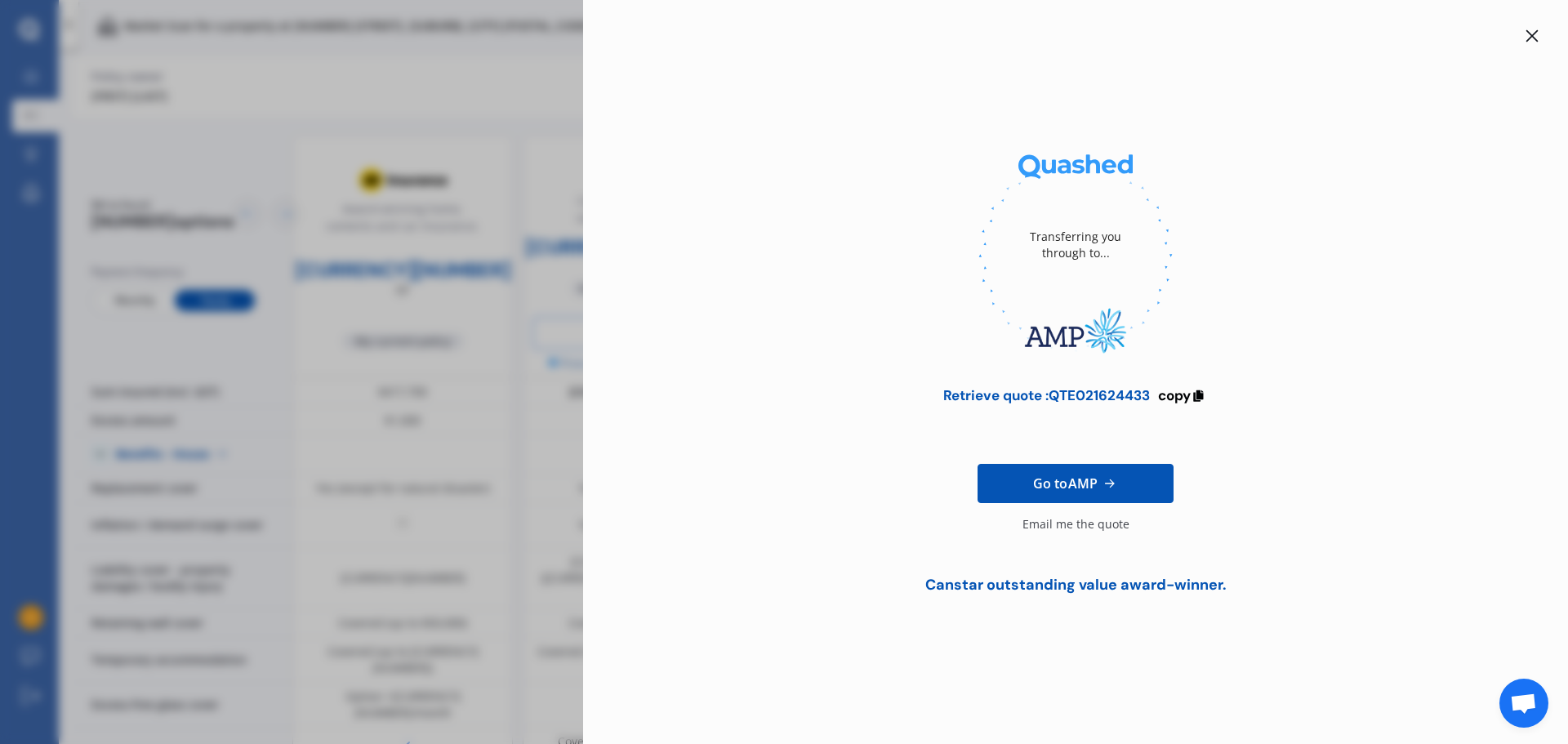 click at bounding box center [1532, 36] 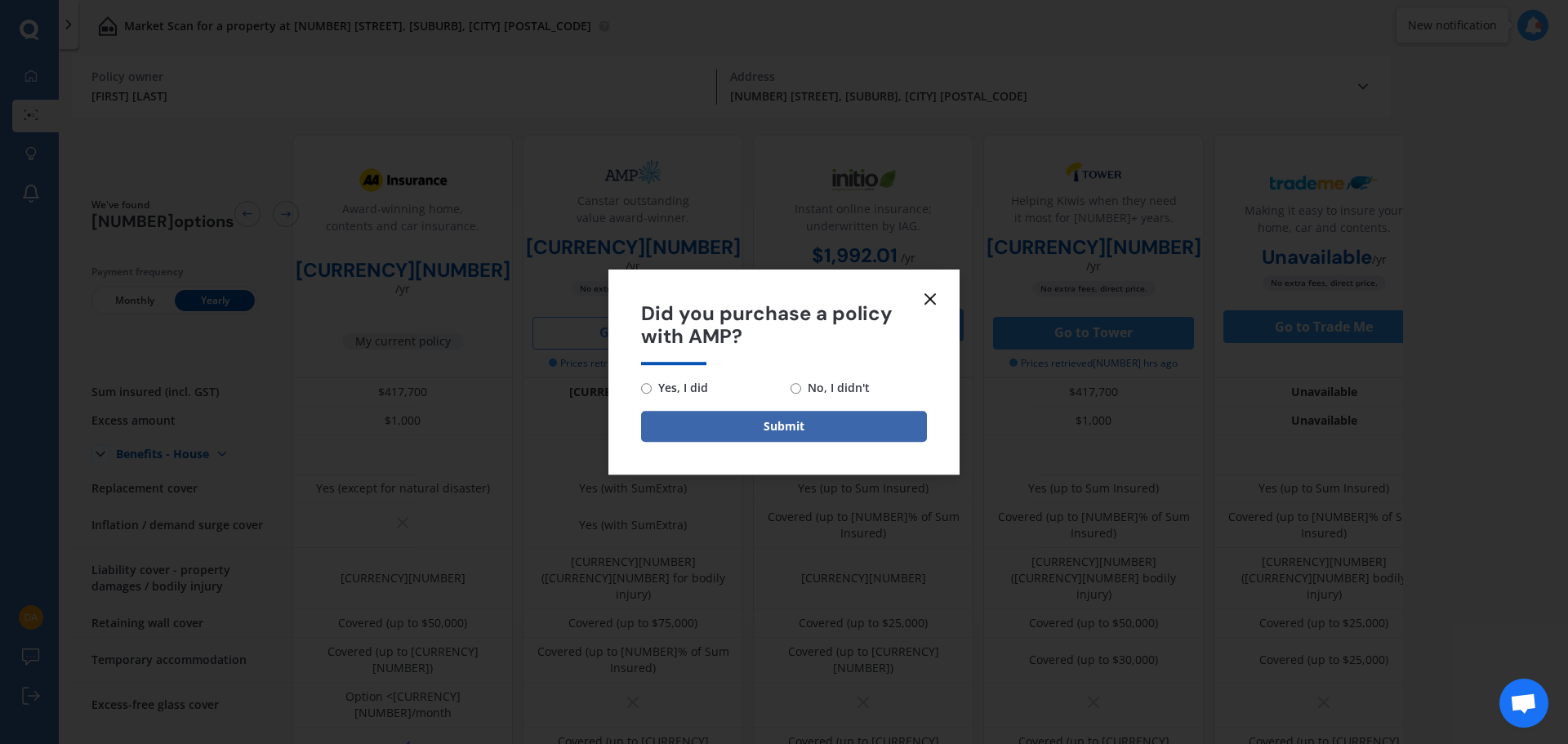 click at bounding box center (930, 299) 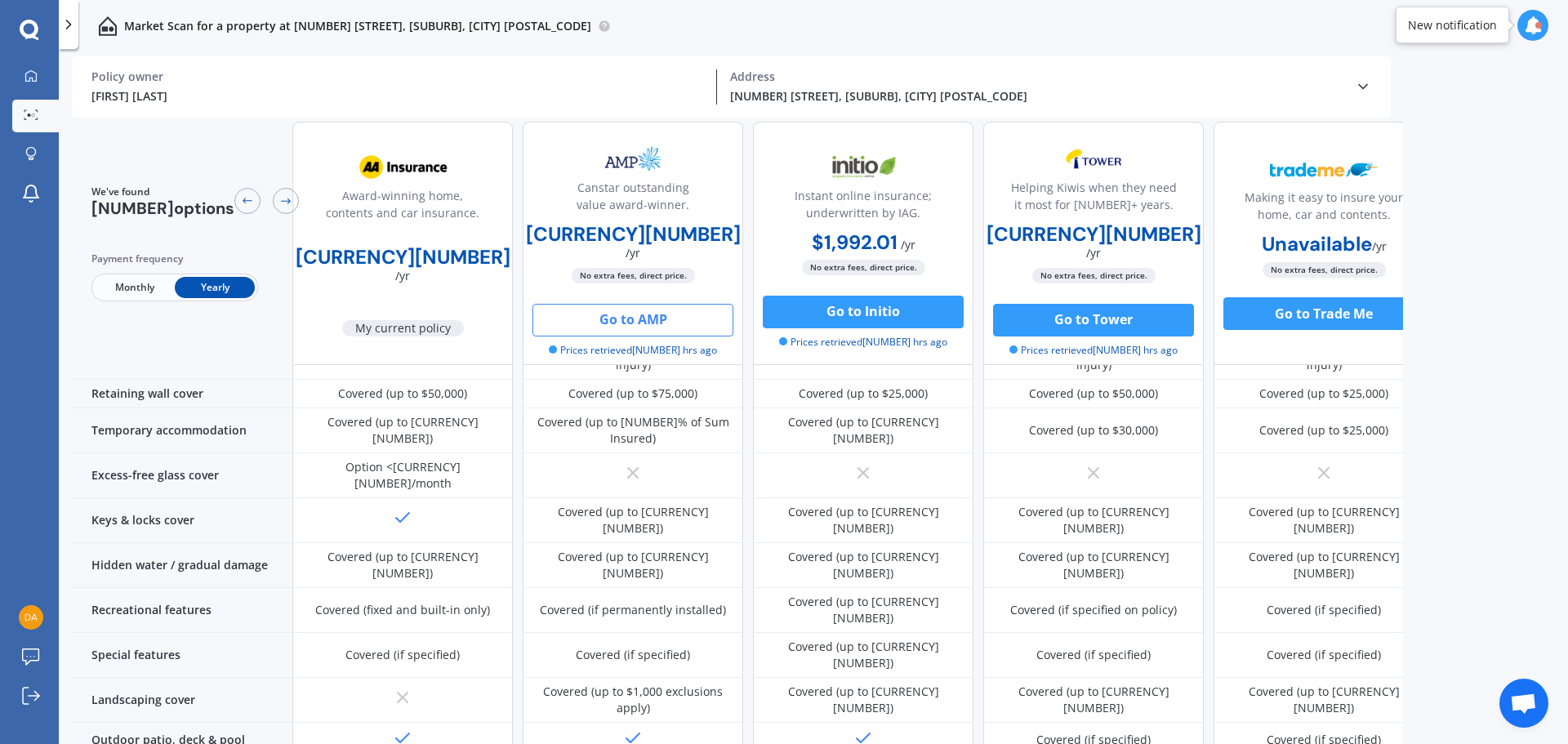 scroll, scrollTop: 0, scrollLeft: 0, axis: both 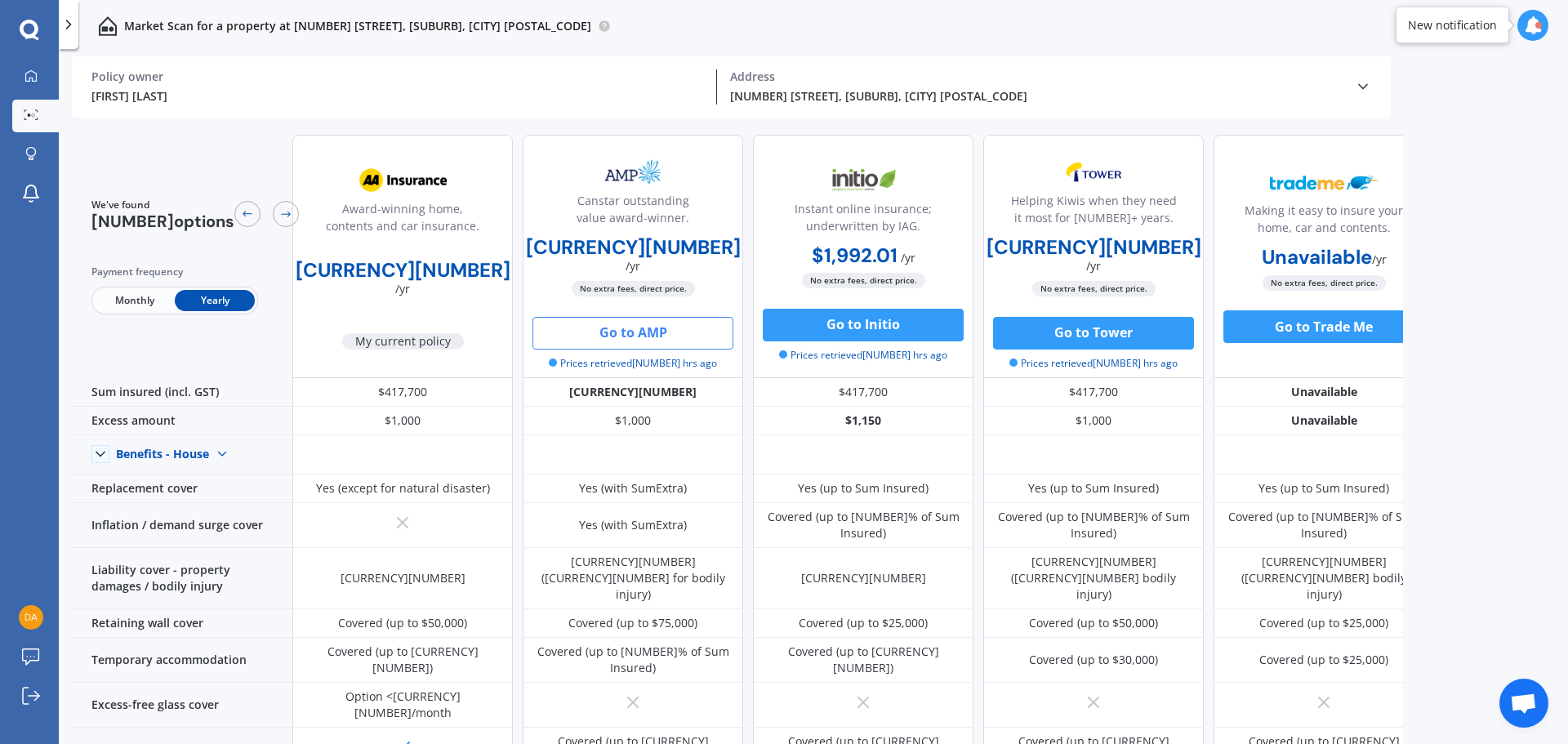 click at bounding box center (1363, 87) 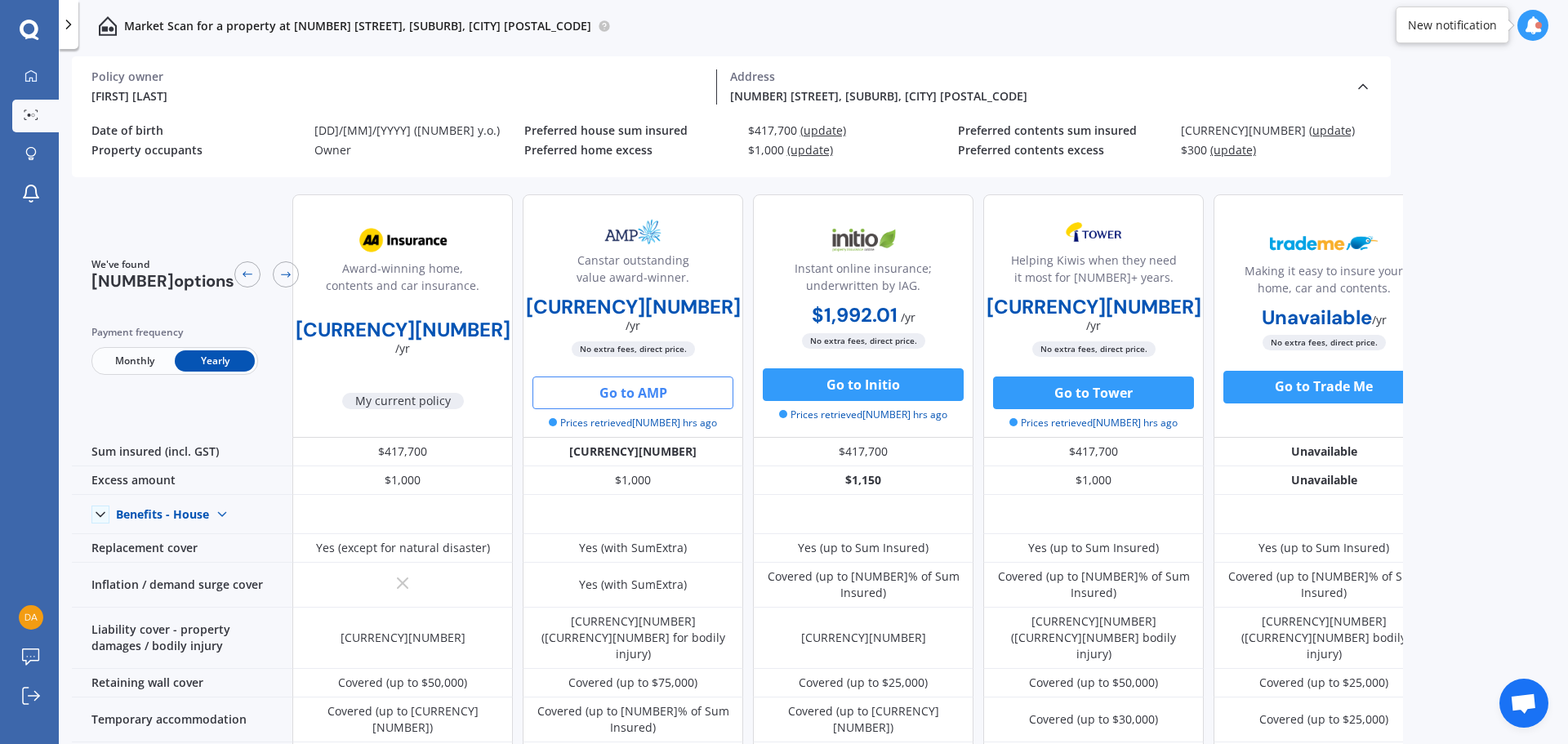 click on "(update)" at bounding box center (823, 130) 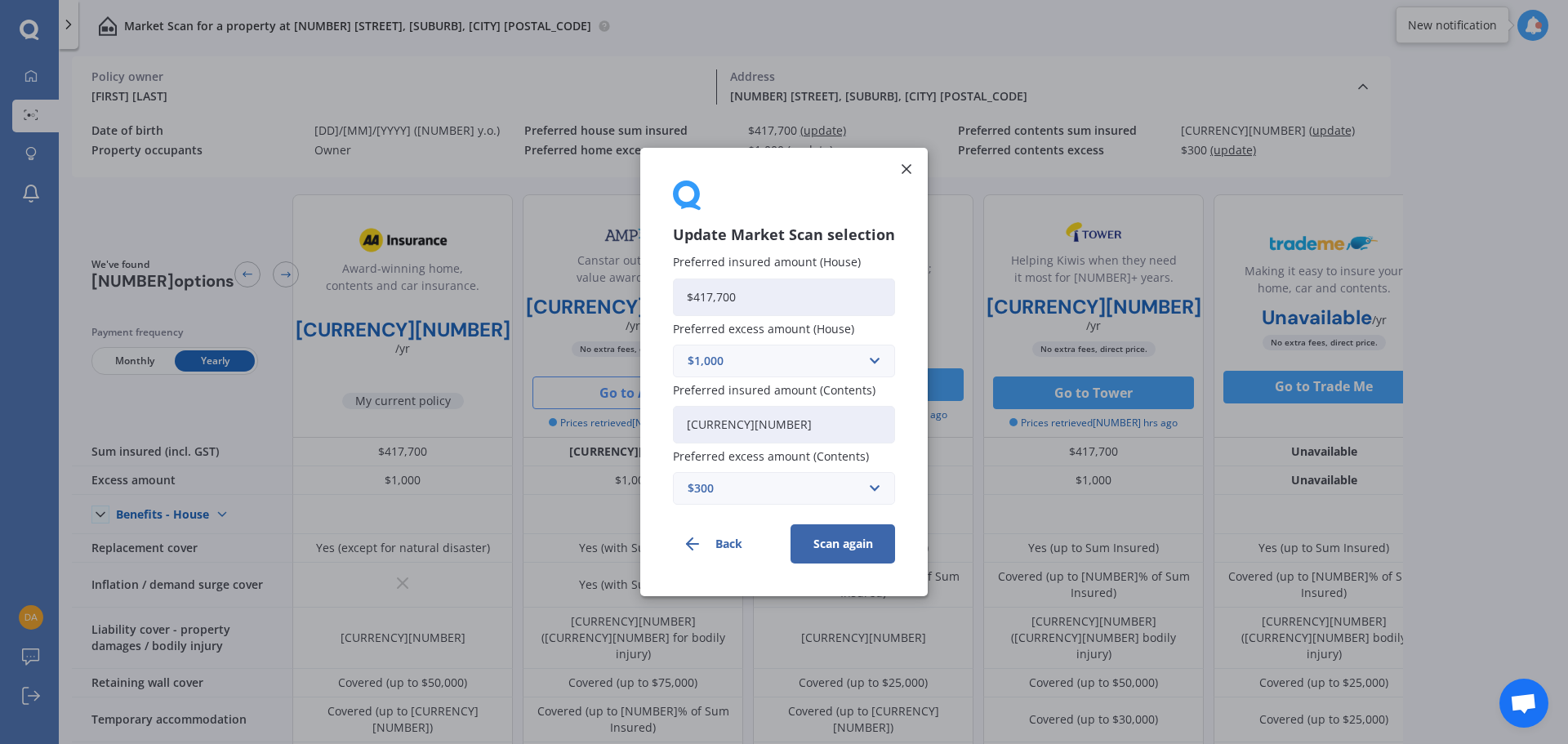 click on "[CURRENCY][NUMBER]" at bounding box center [784, 425] 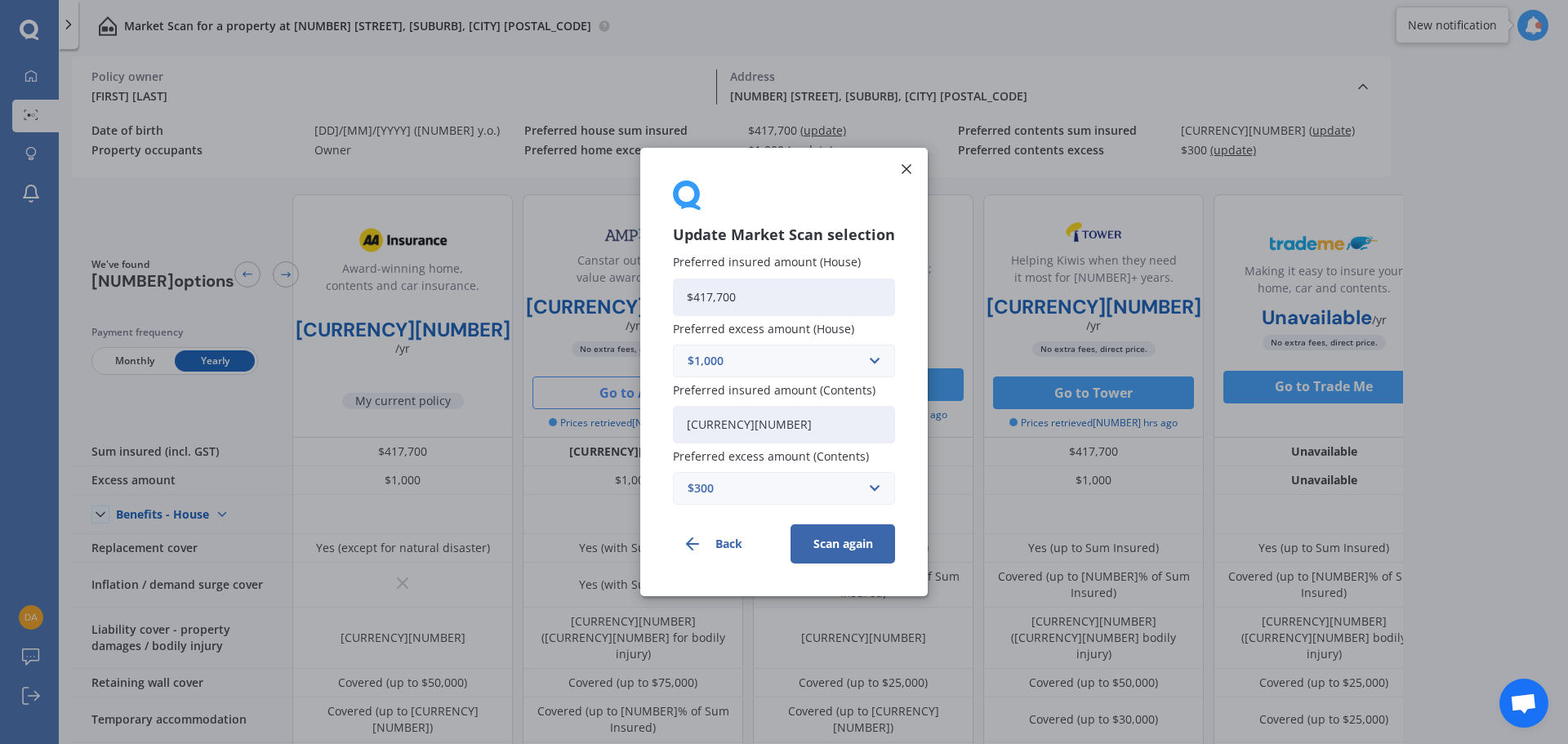 type on "[CURRENCY][NUMBER]" 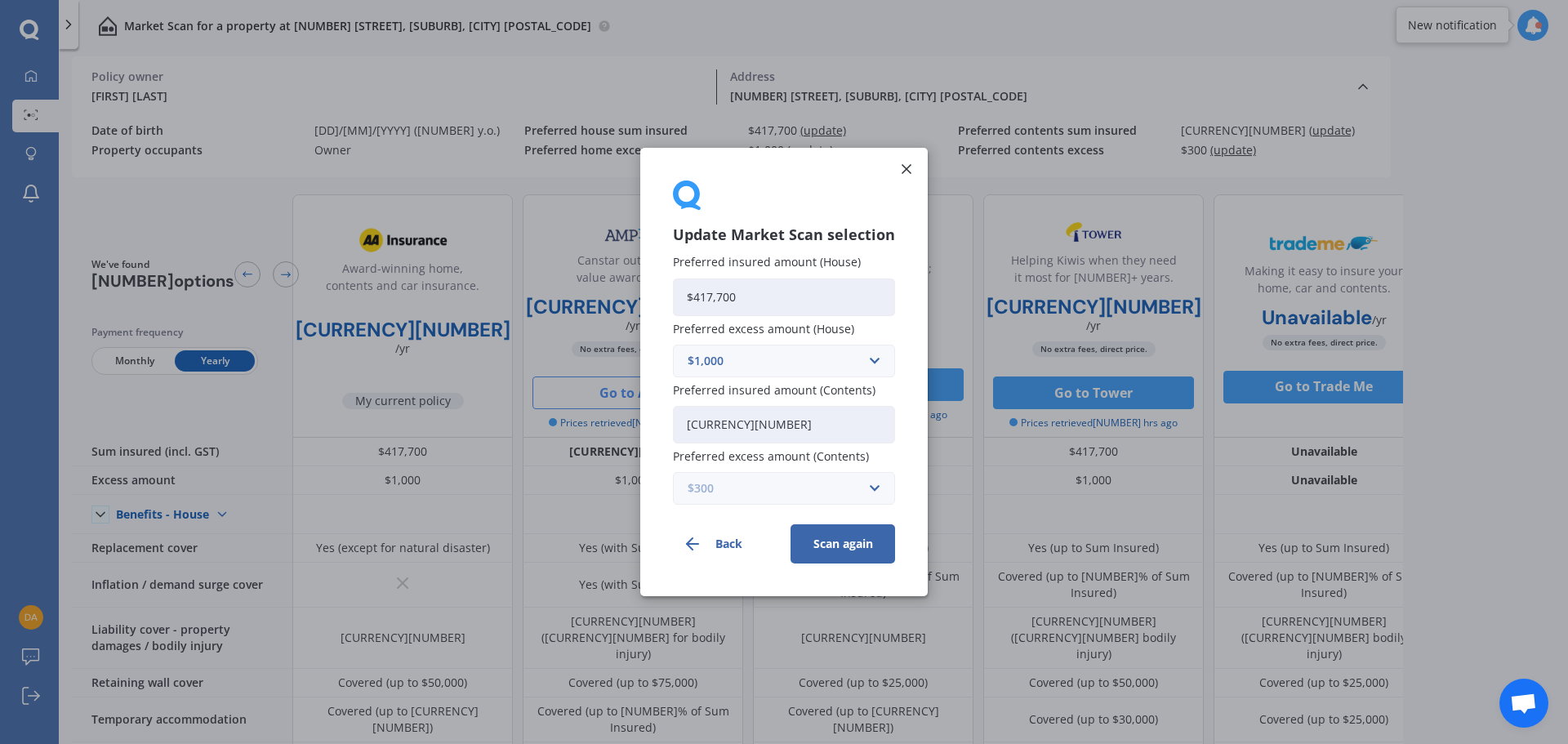 click at bounding box center (778, 361) 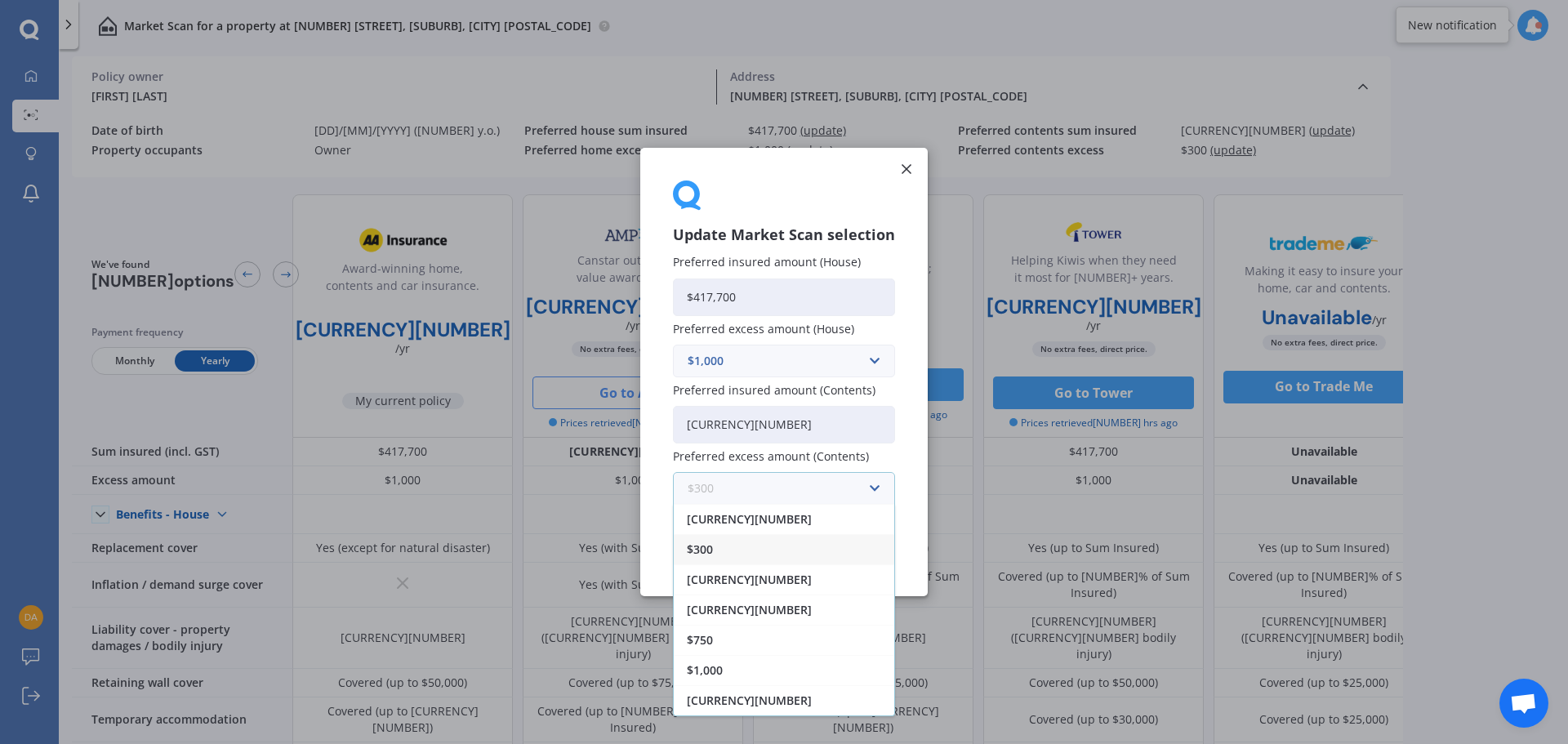 click at bounding box center (778, 488) 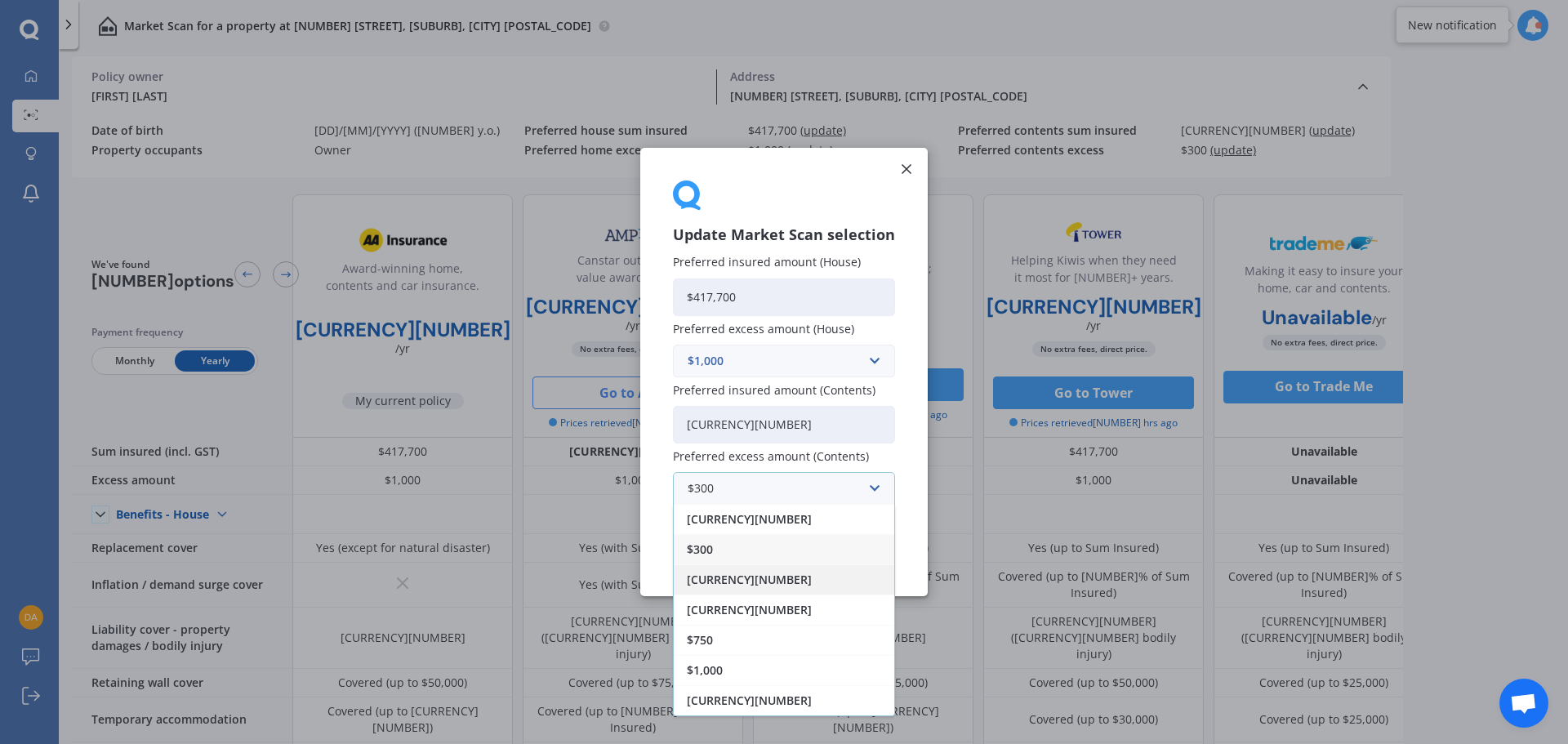 click on "[CURRENCY][NUMBER]" at bounding box center (784, 579) 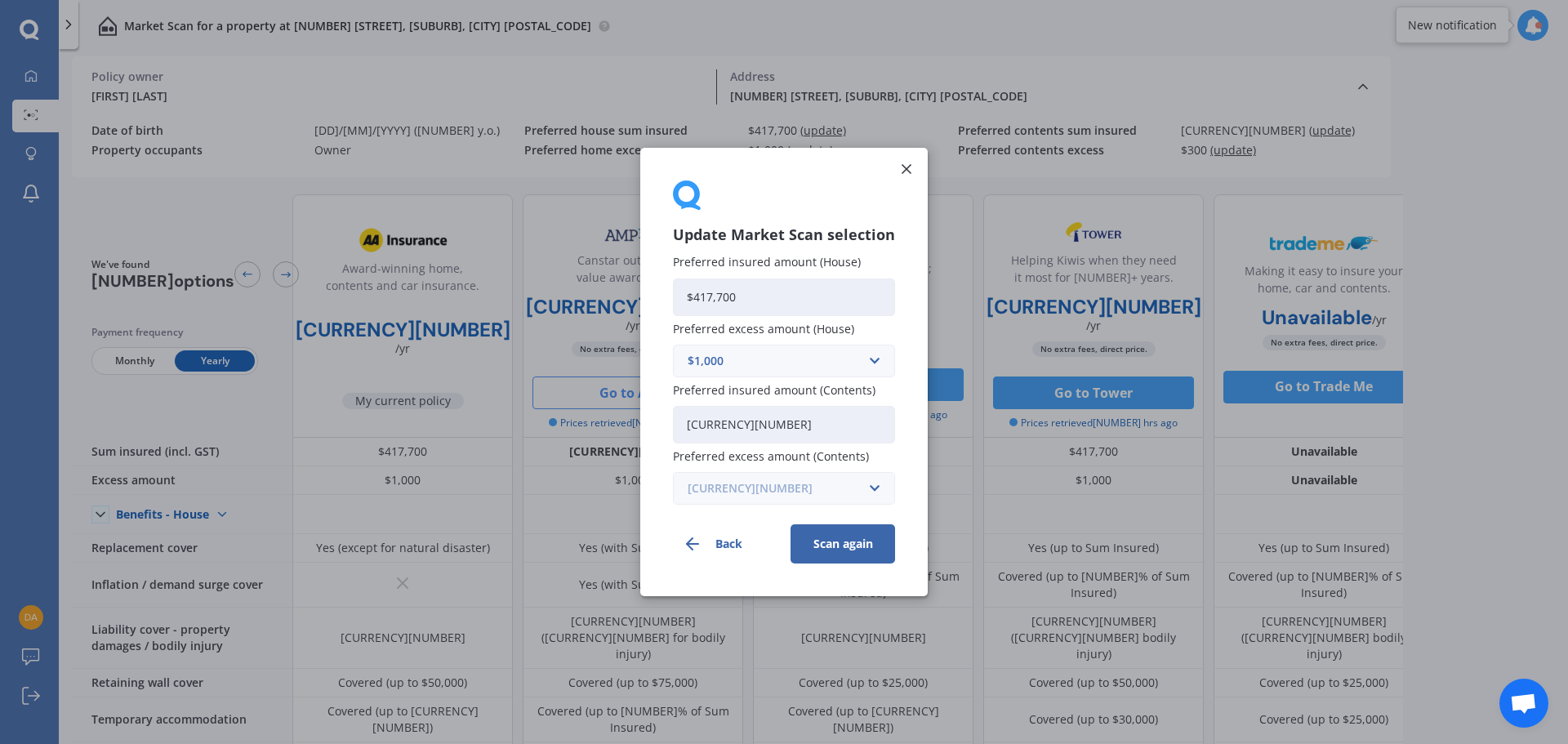 click at bounding box center [778, 361] 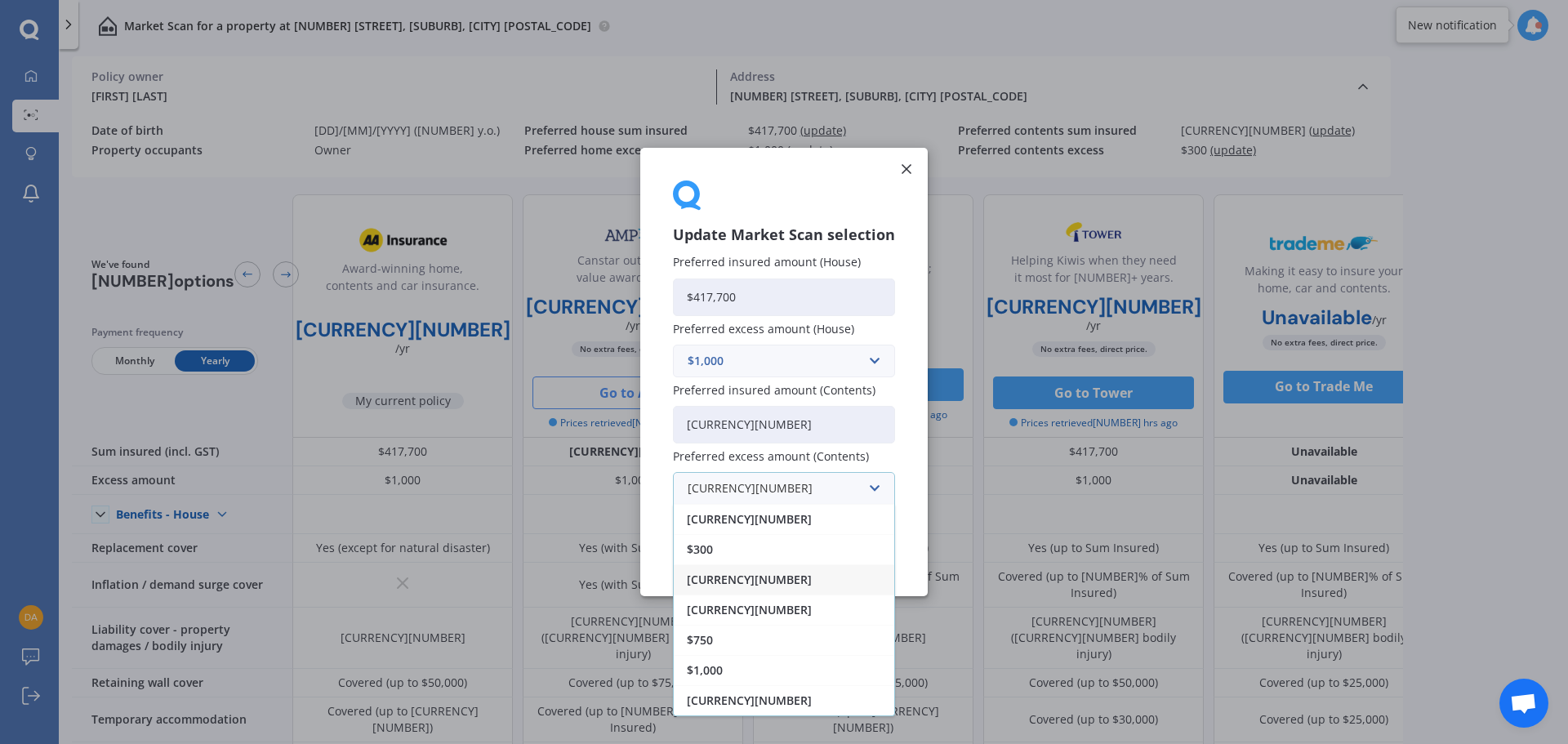 click on "[CURRENCY][NUMBER]" at bounding box center [784, 579] 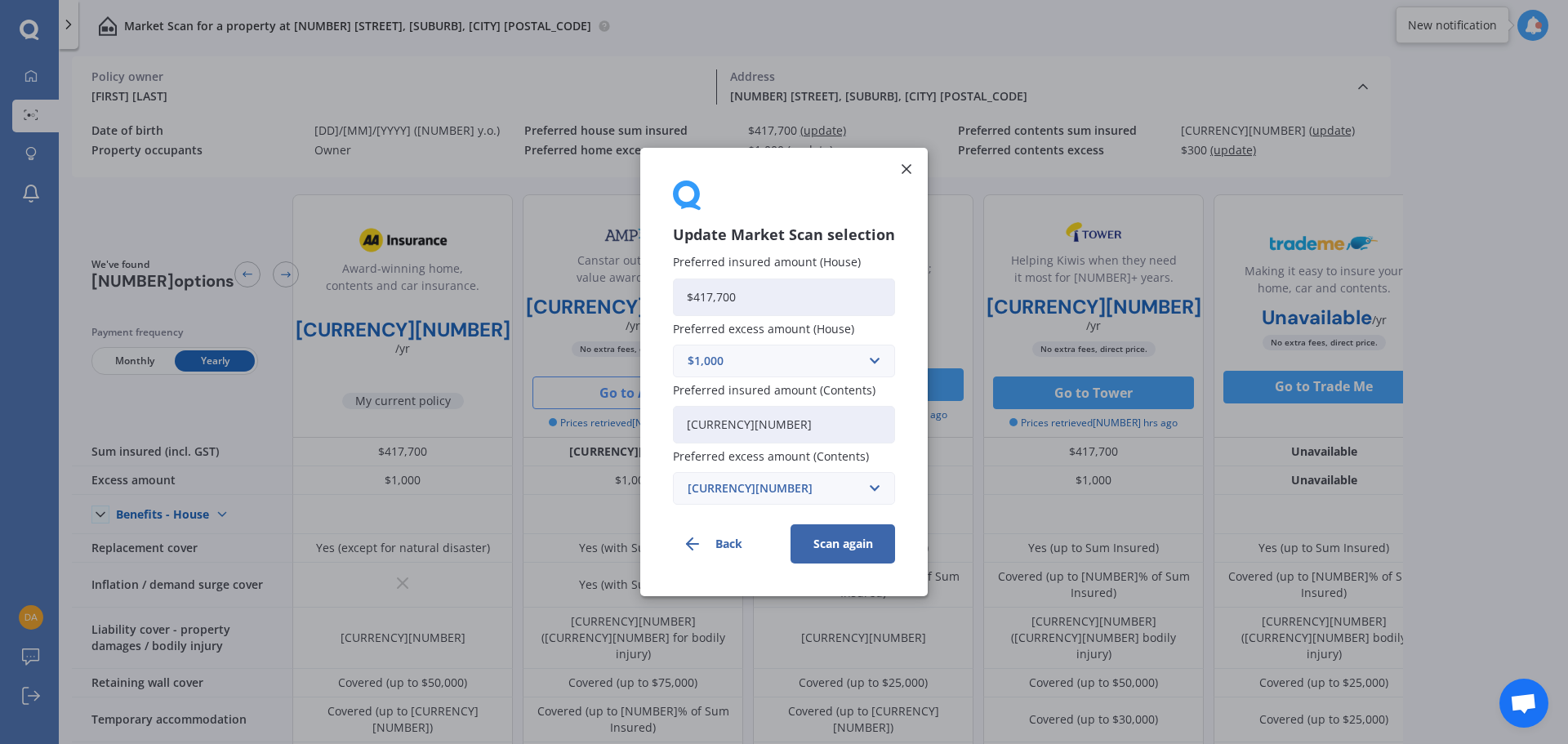 click on "Scan again" at bounding box center [843, 544] 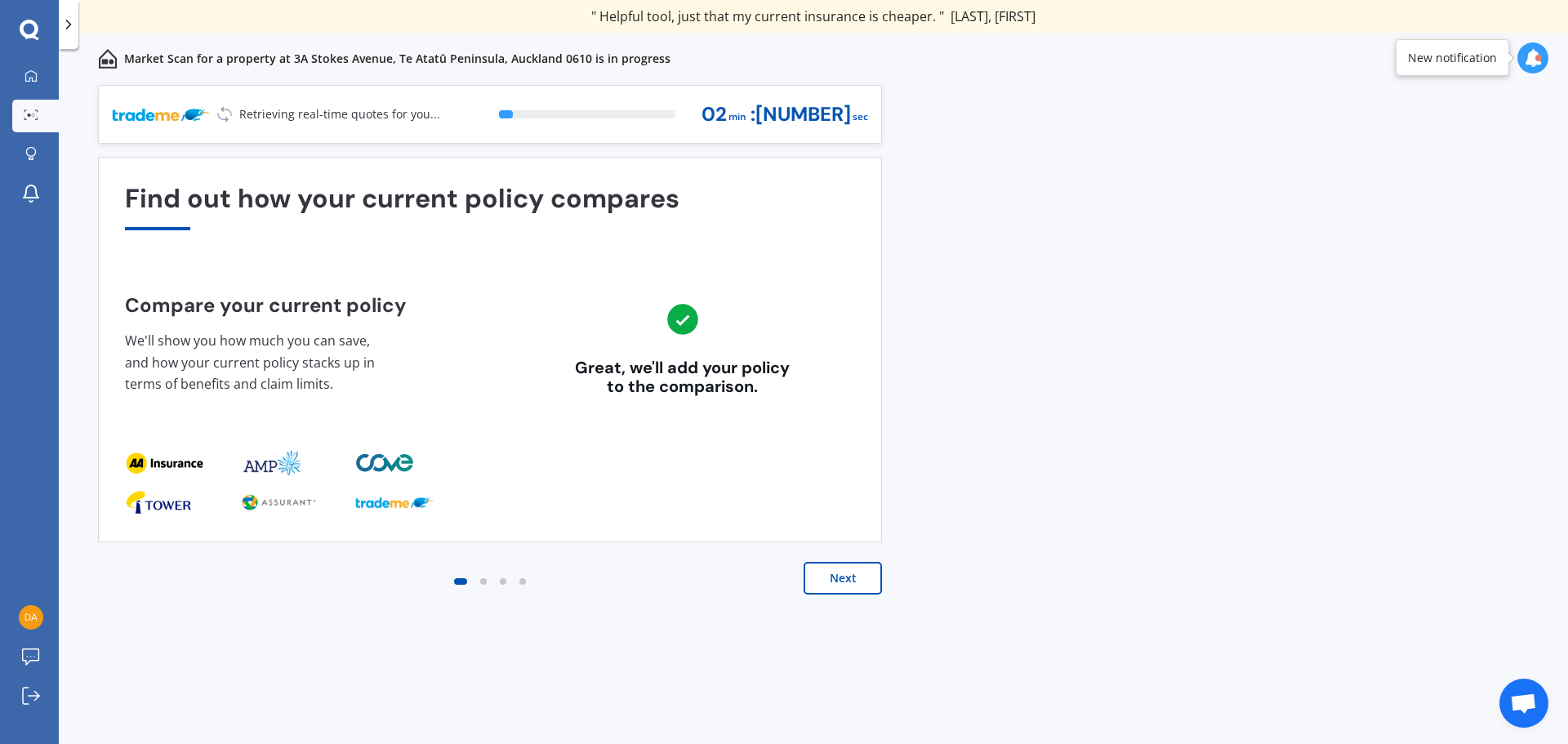 drag, startPoint x: 1356, startPoint y: 5, endPoint x: 1072, endPoint y: 507, distance: 576.7669 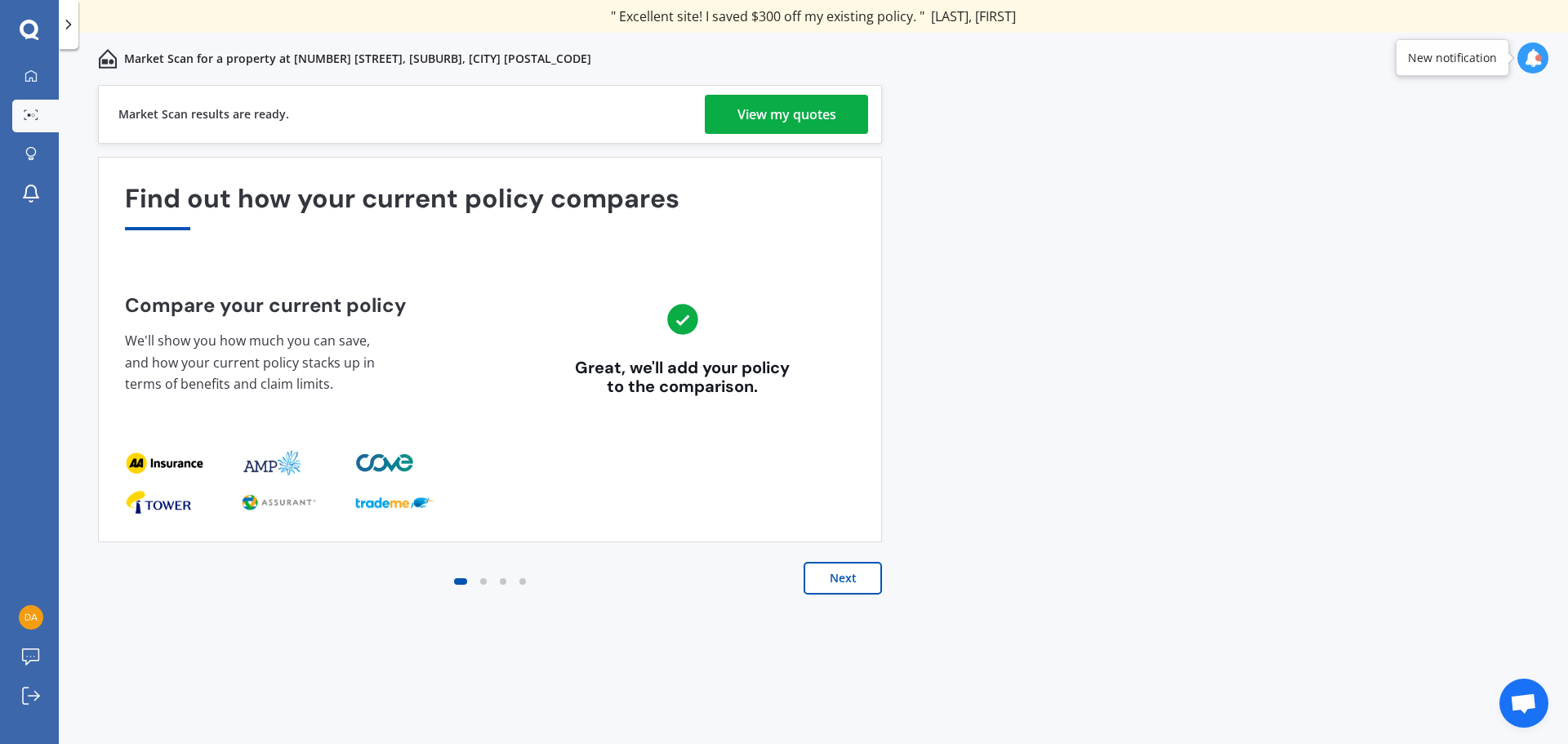 click on "View my quotes" at bounding box center [786, 114] 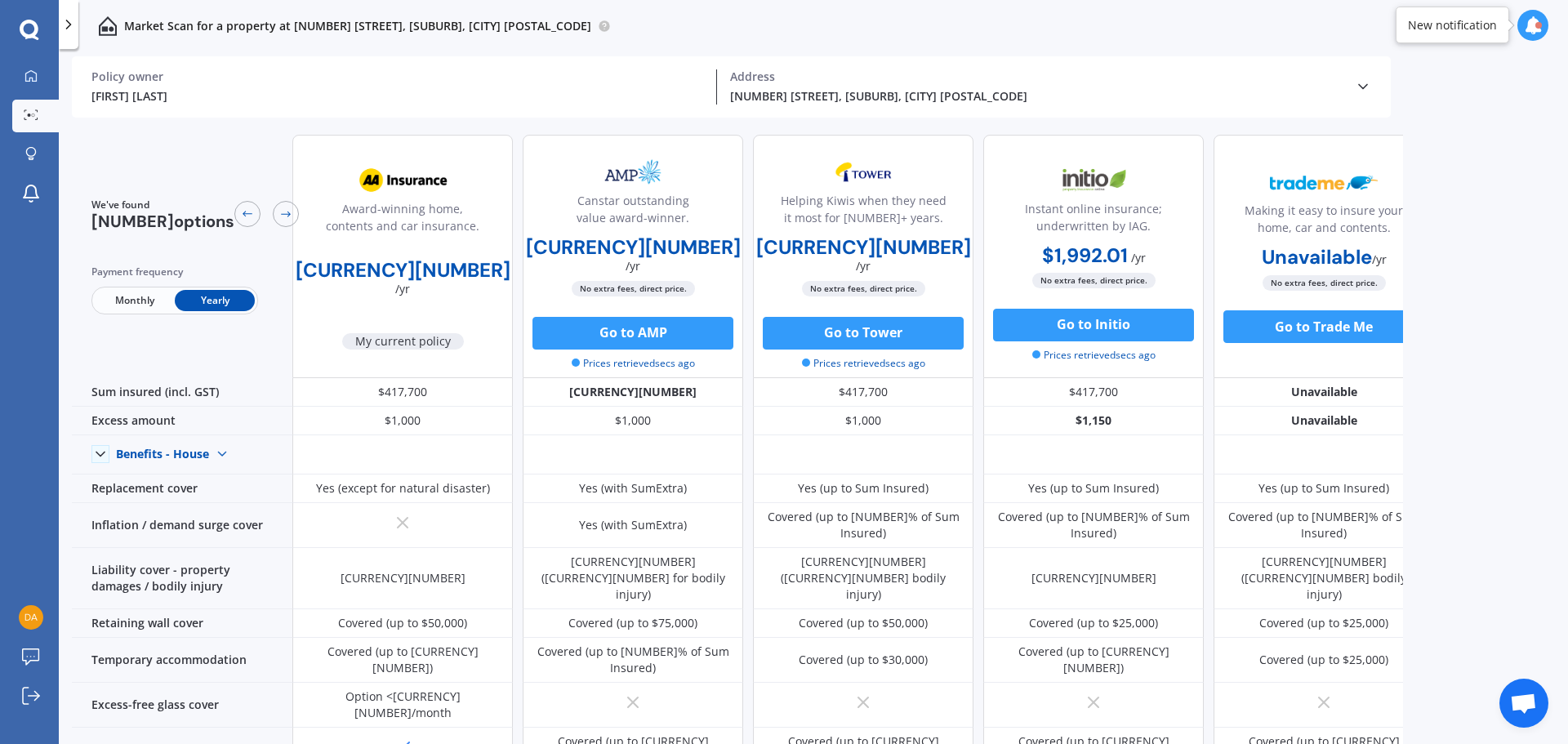 click at bounding box center (1363, 87) 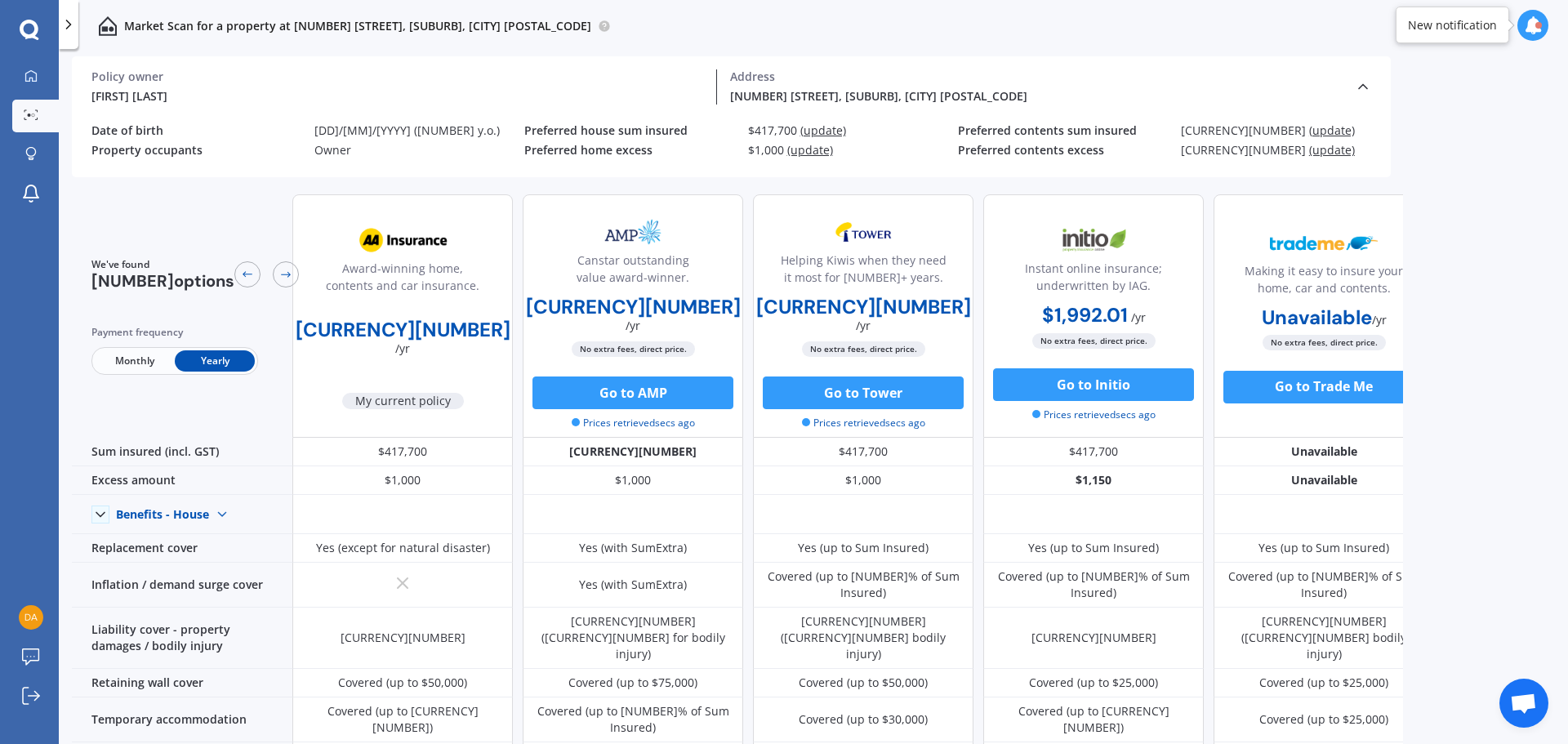 click on "(update)" at bounding box center [823, 130] 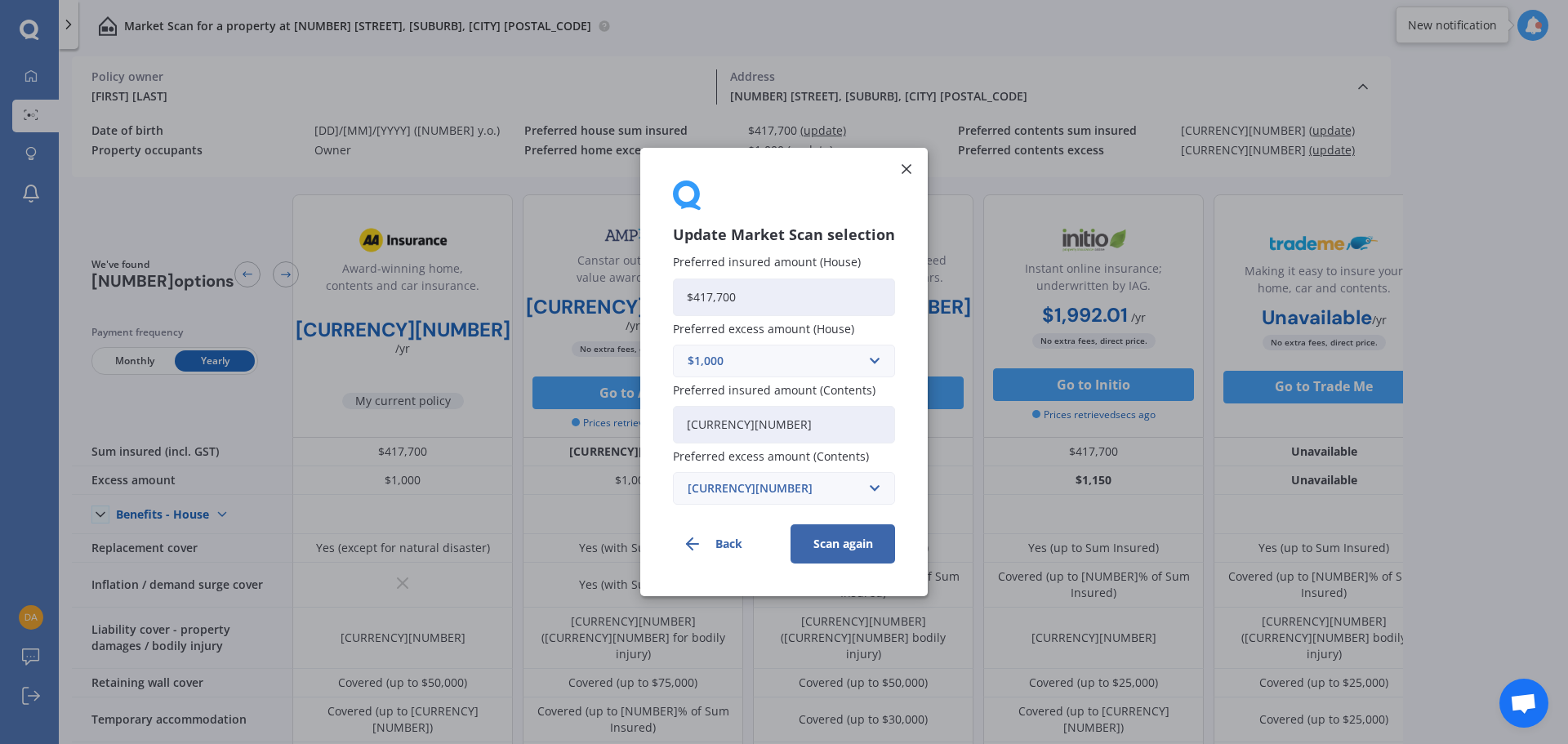 click on "$417,700" at bounding box center (784, 296) 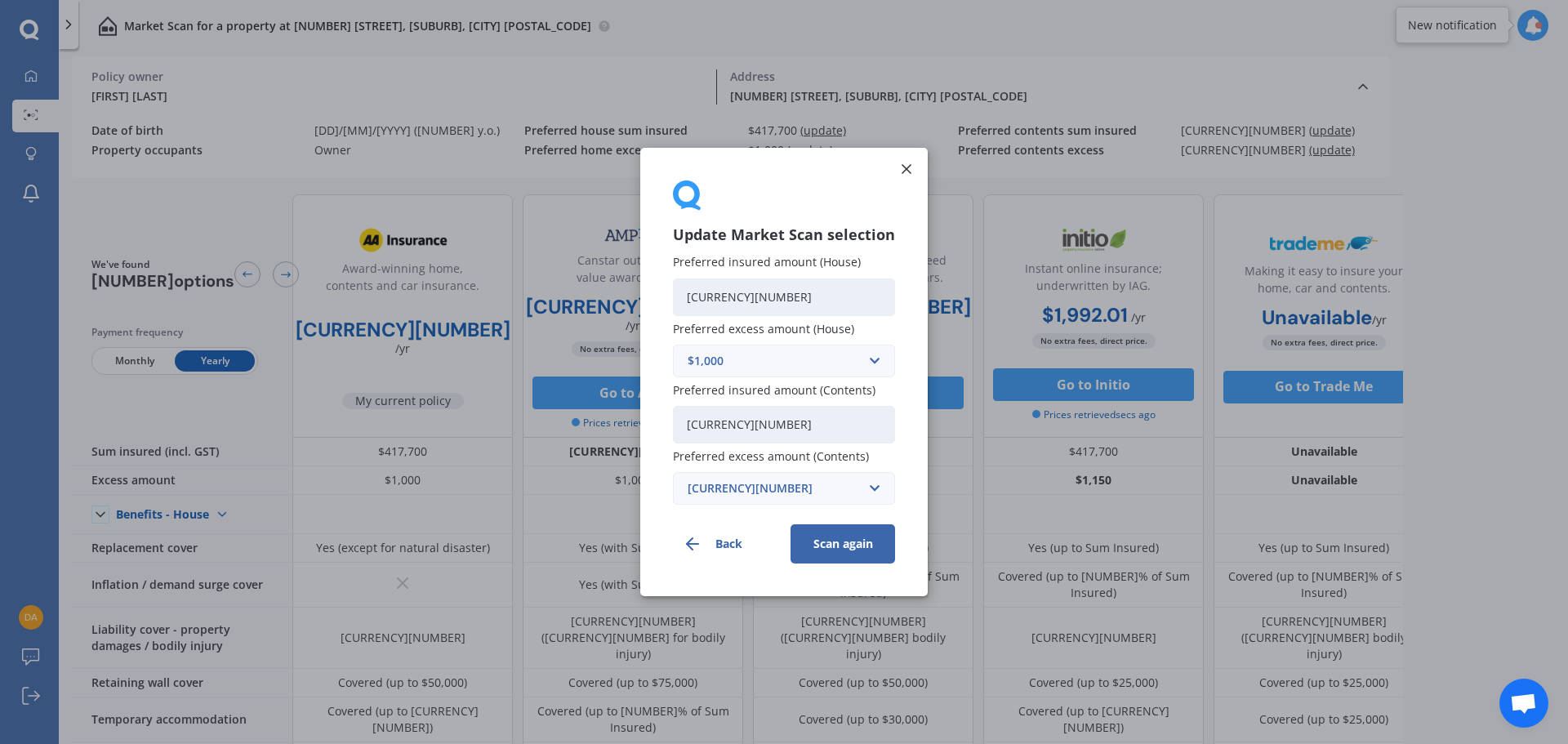 type on "[CURRENCY][NUMBER]" 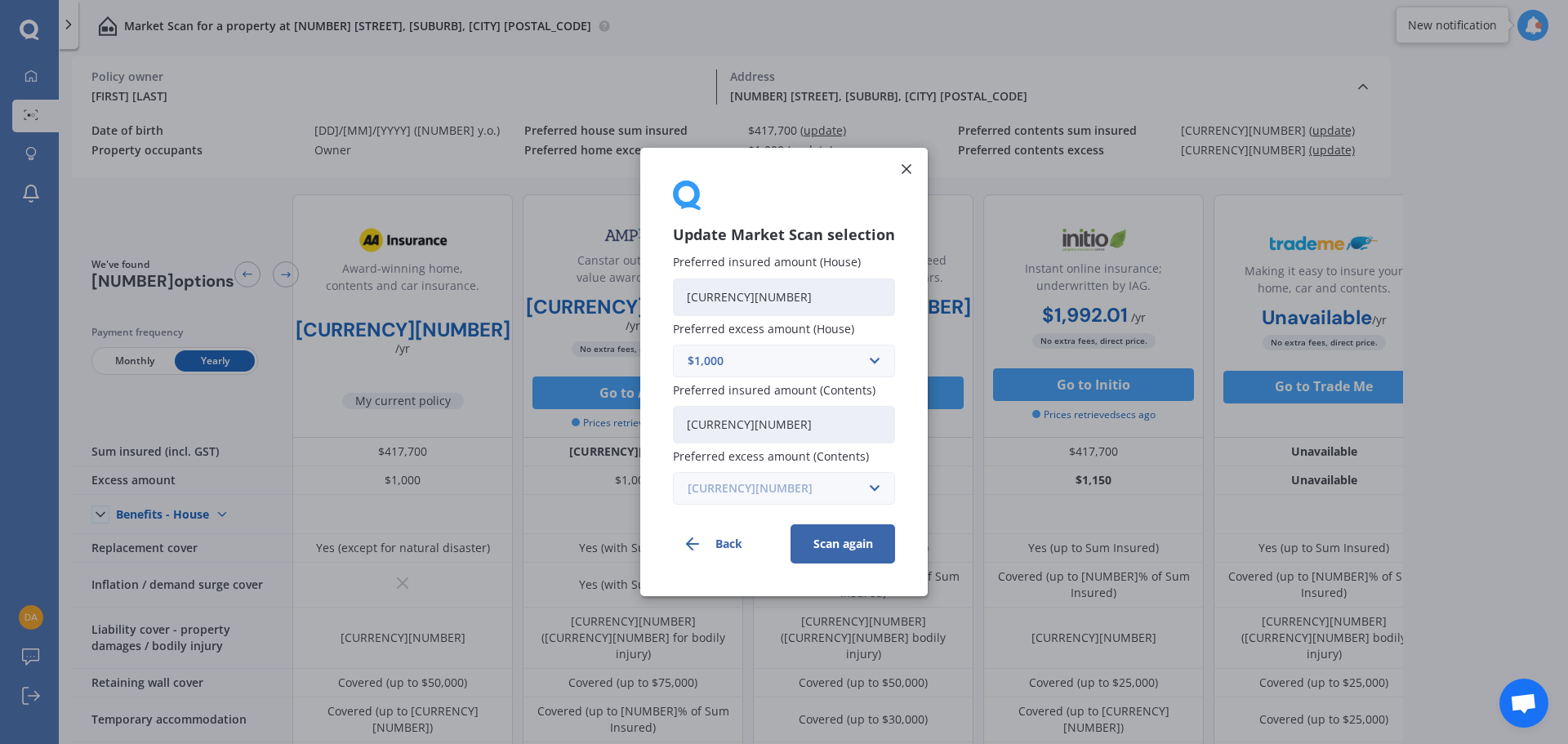 click at bounding box center (778, 361) 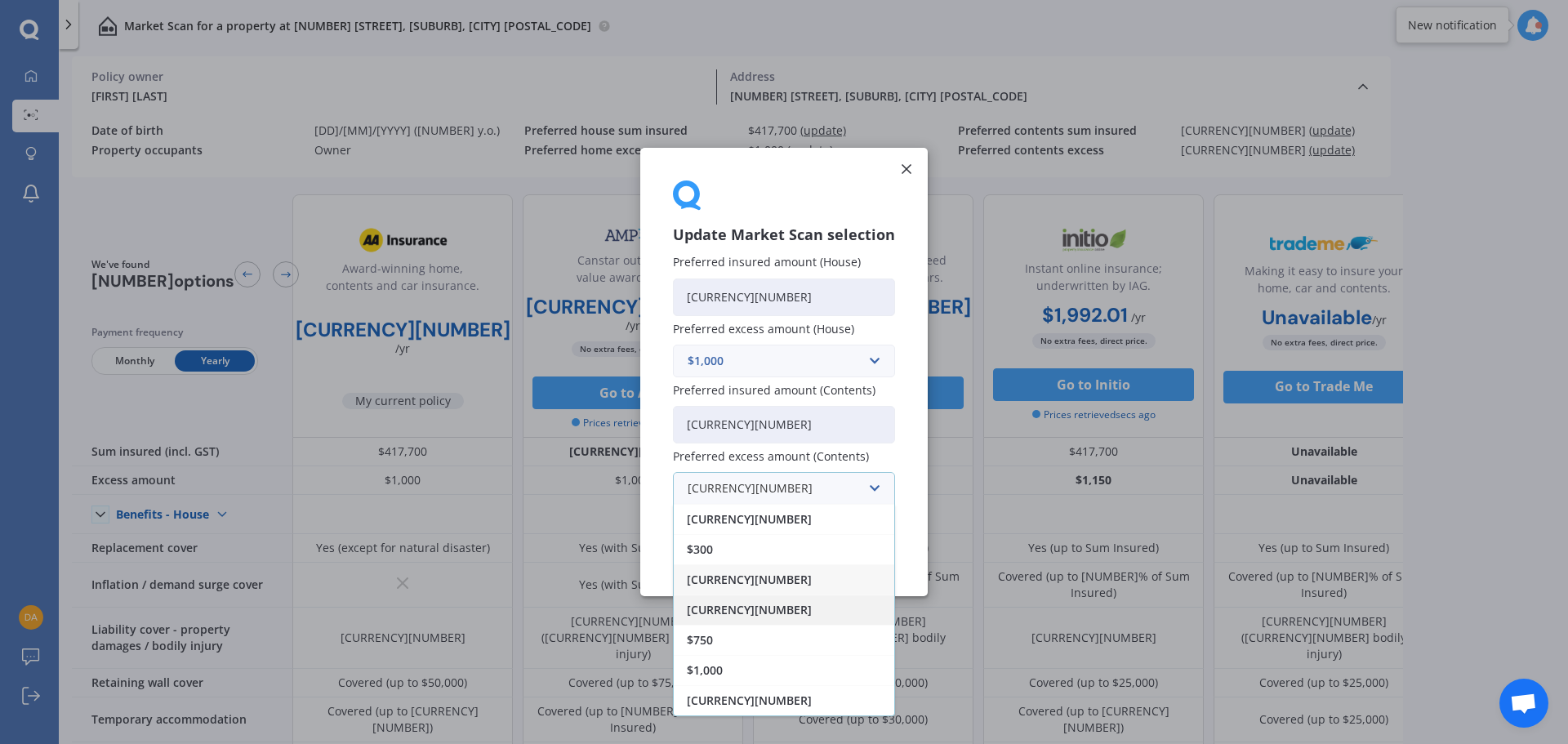 click on "[CURRENCY][NUMBER]" at bounding box center [784, 609] 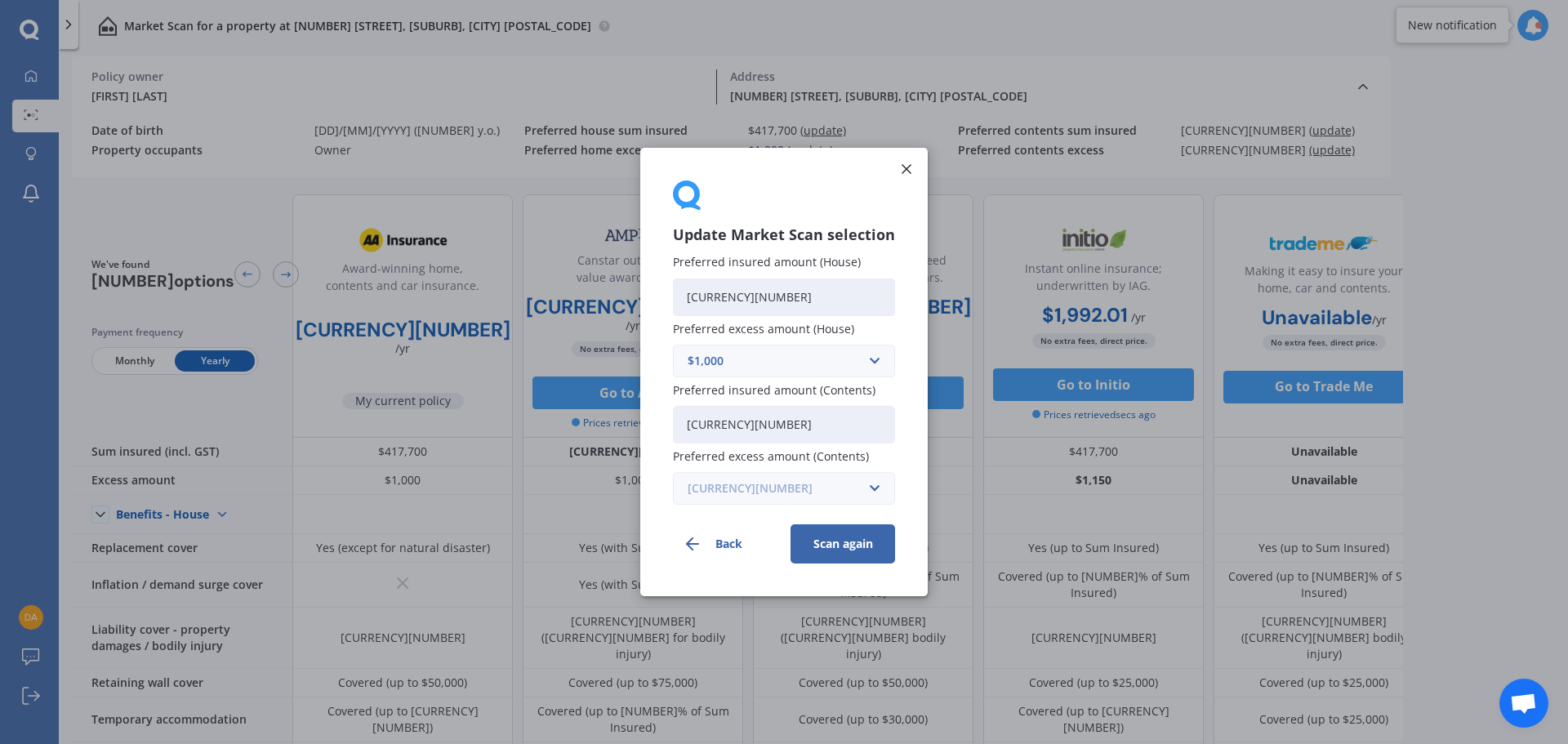 click at bounding box center [778, 361] 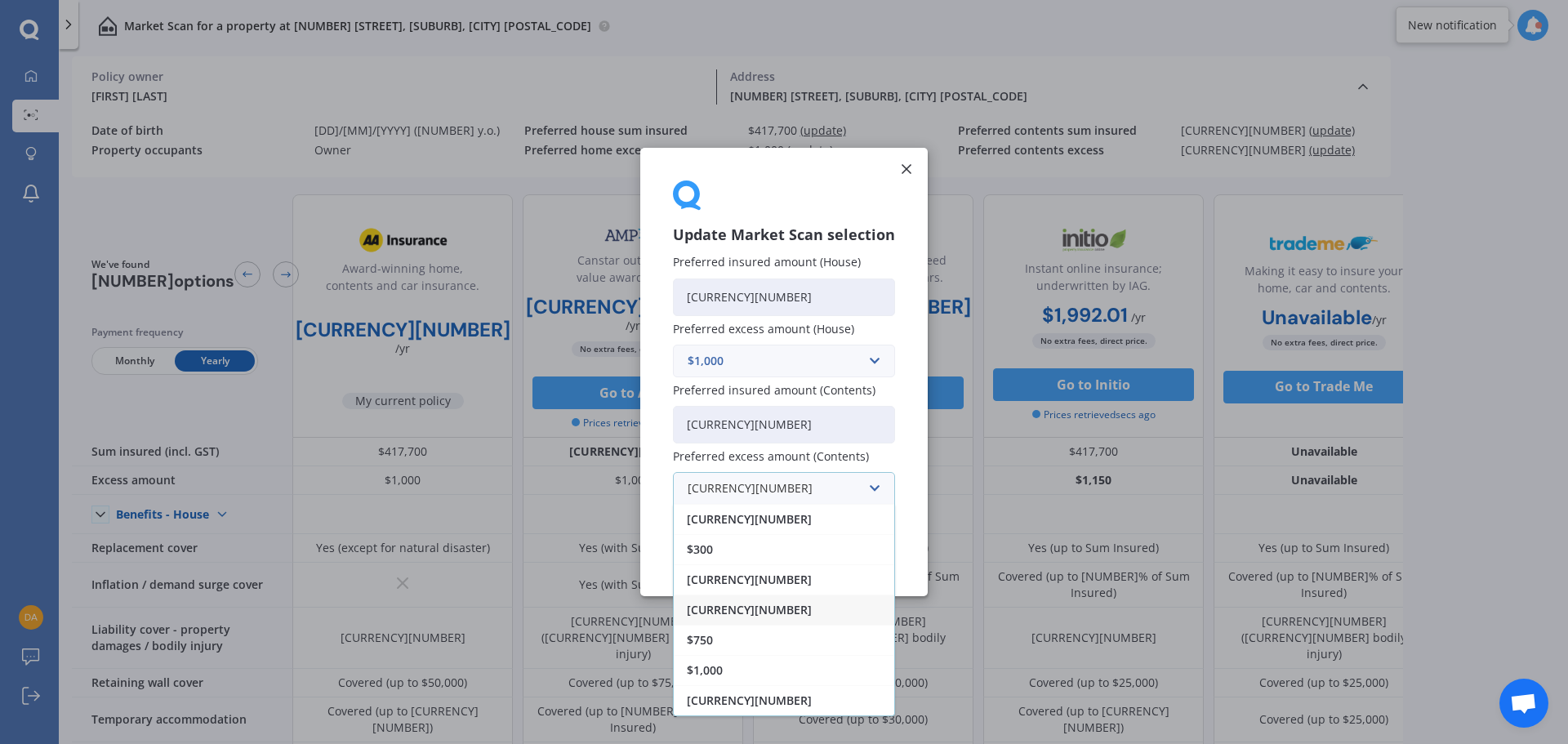 click on "[CURRENCY][NUMBER]" at bounding box center (784, 609) 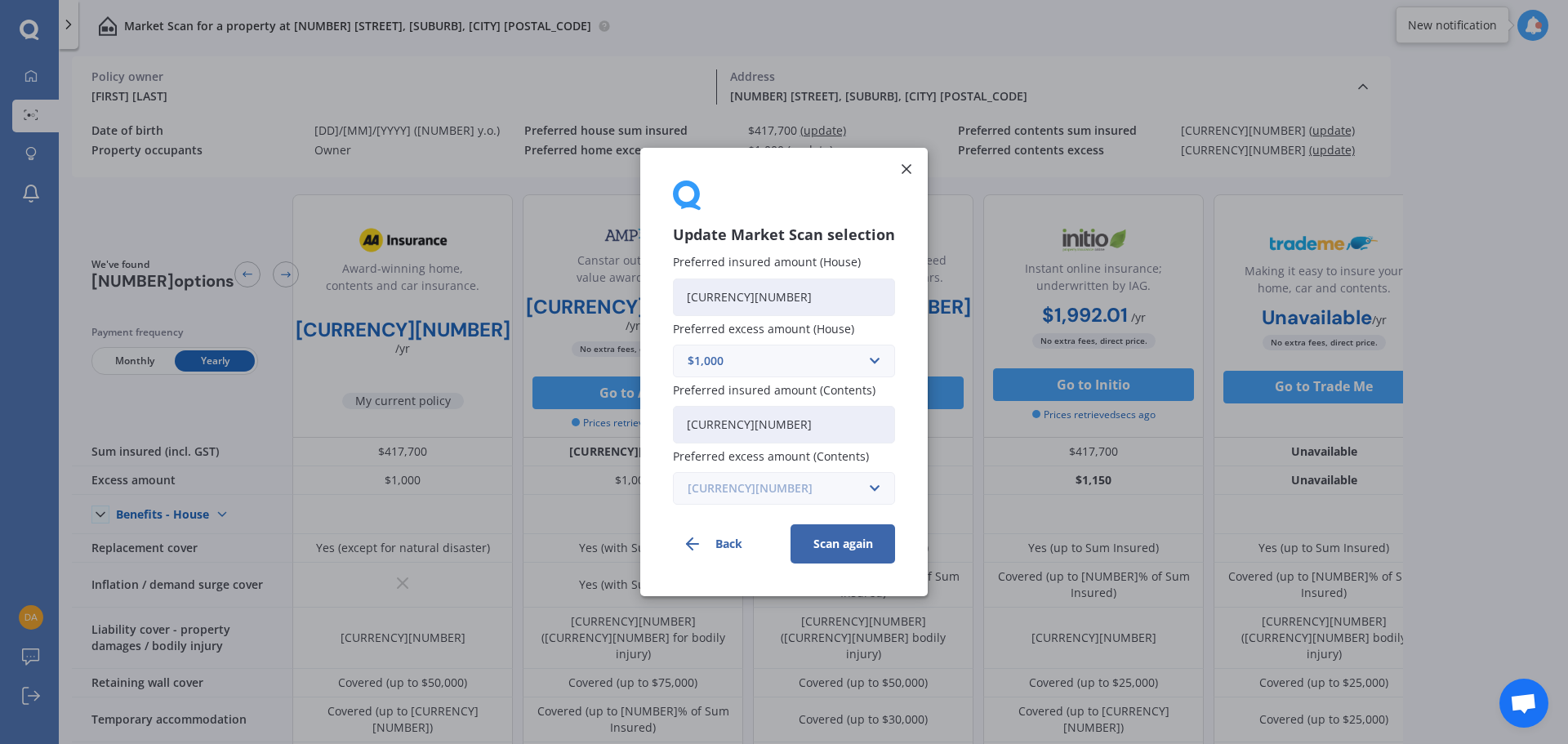 click at bounding box center (778, 361) 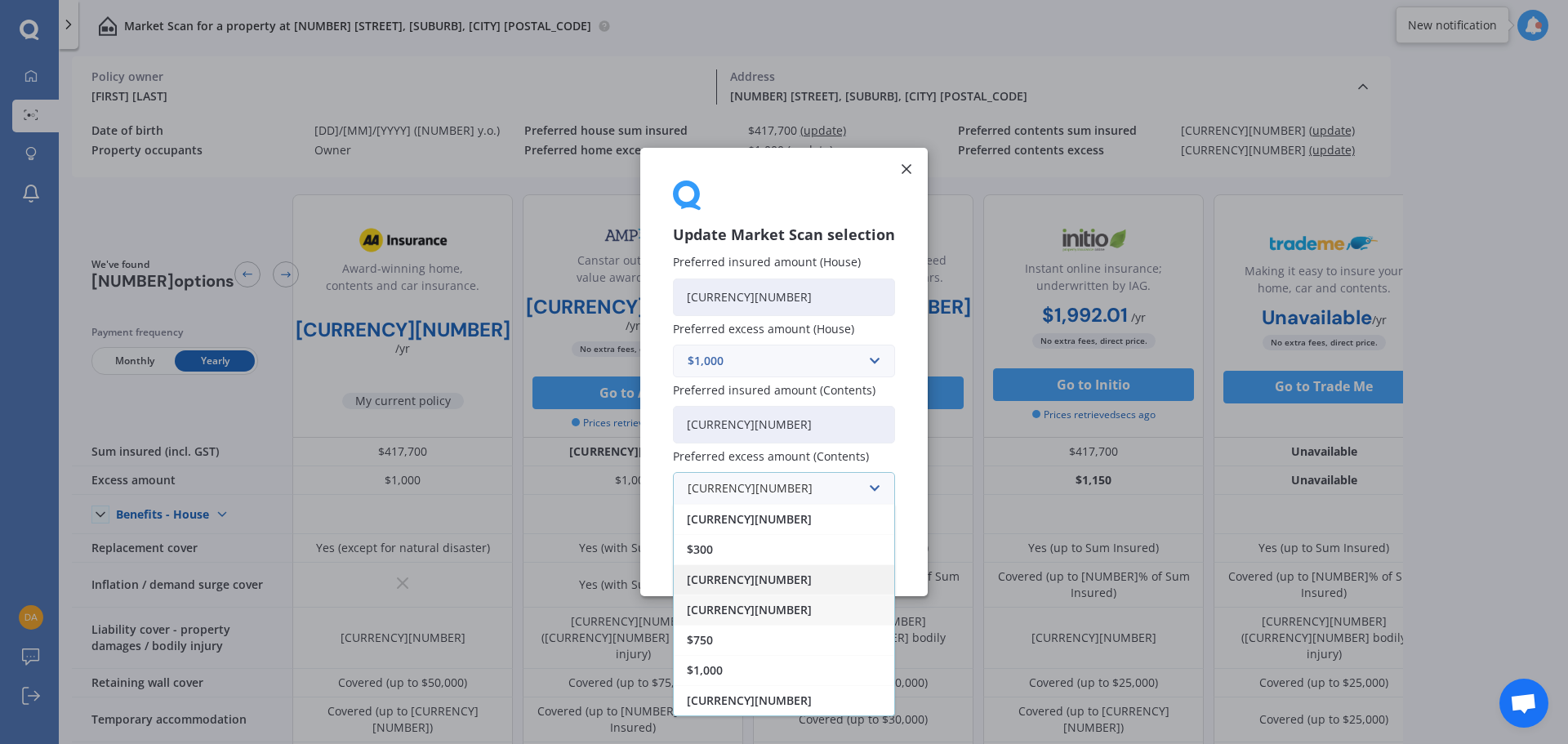 click on "[CURRENCY][NUMBER]" at bounding box center [784, 579] 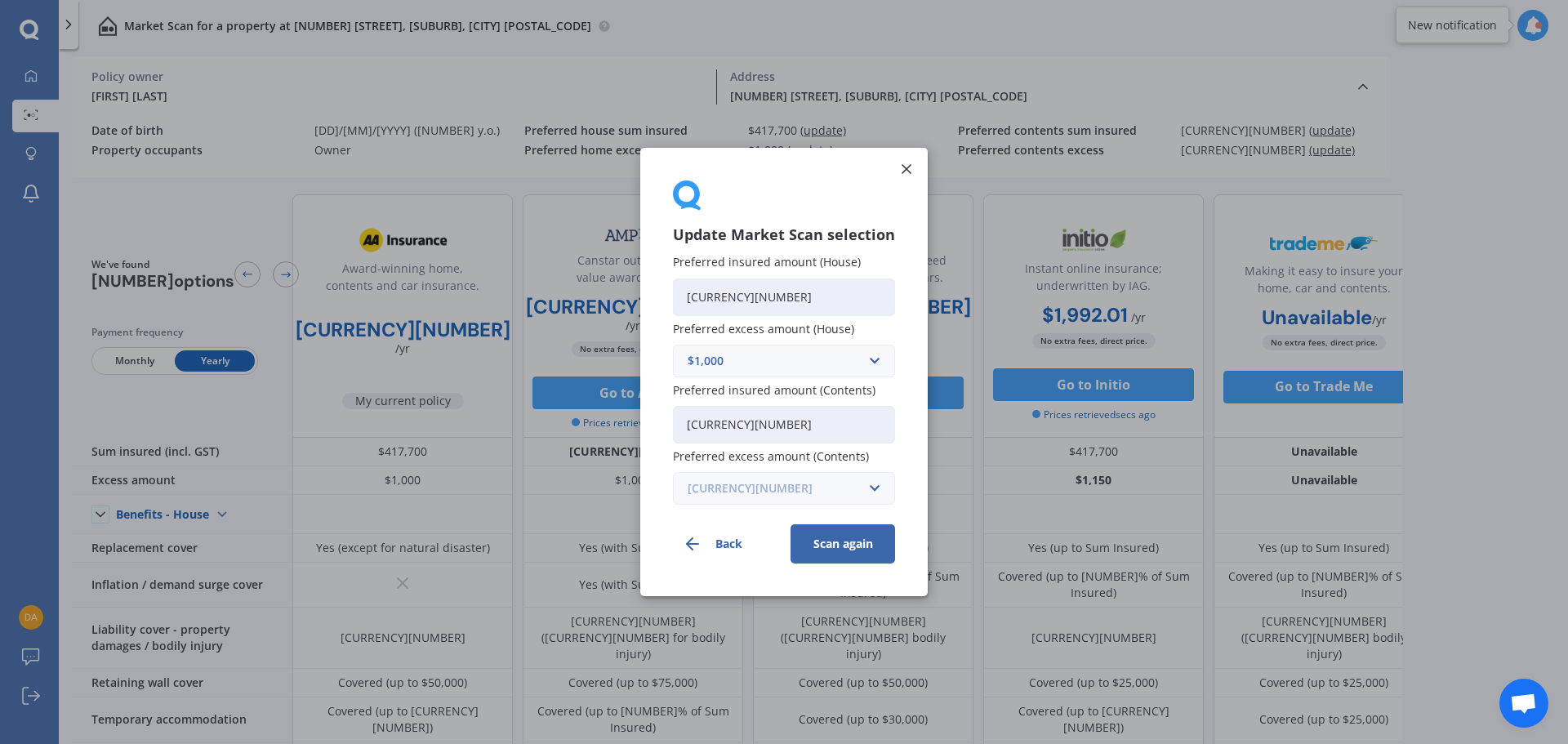click at bounding box center [778, 361] 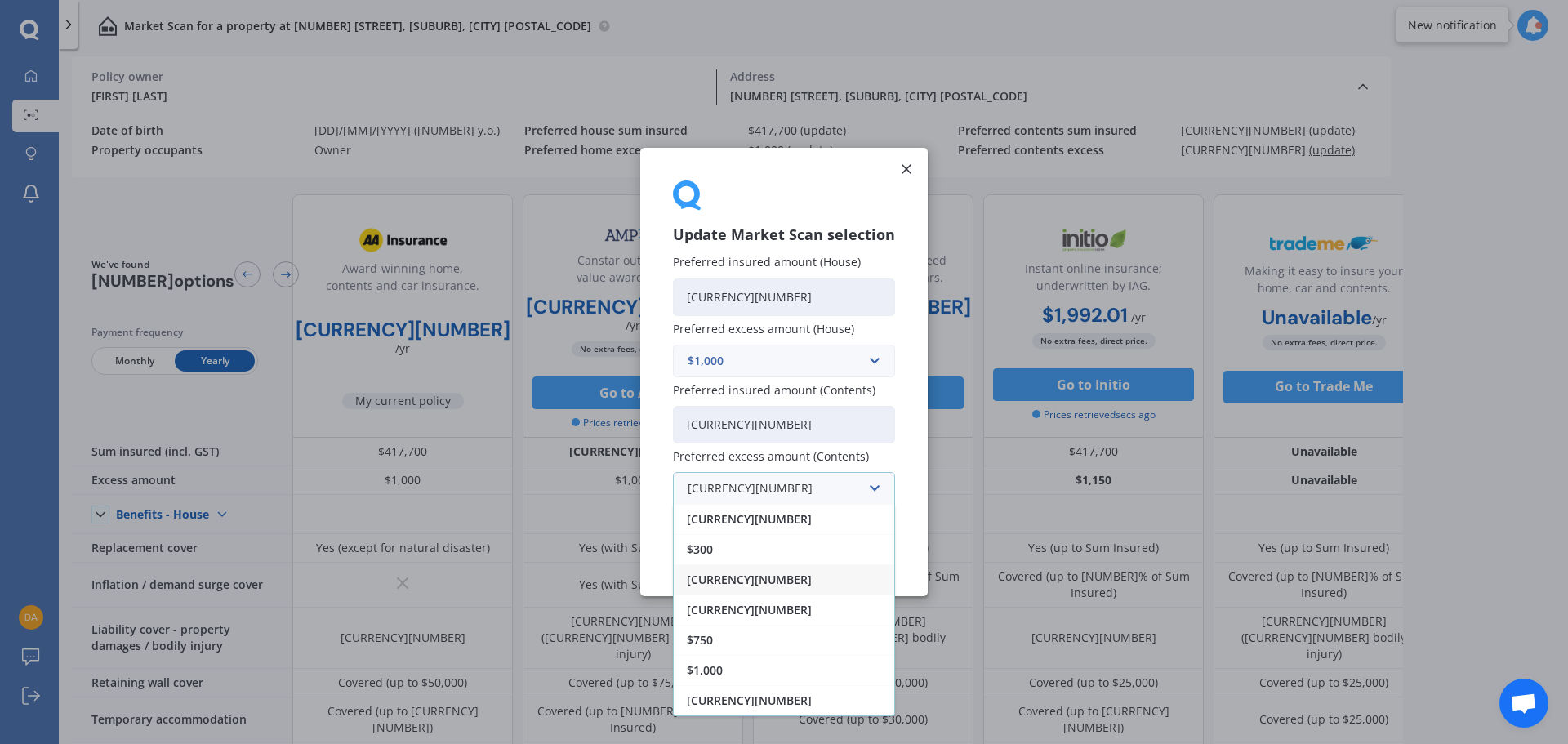 click on "[CURRENCY][NUMBER]" at bounding box center (784, 579) 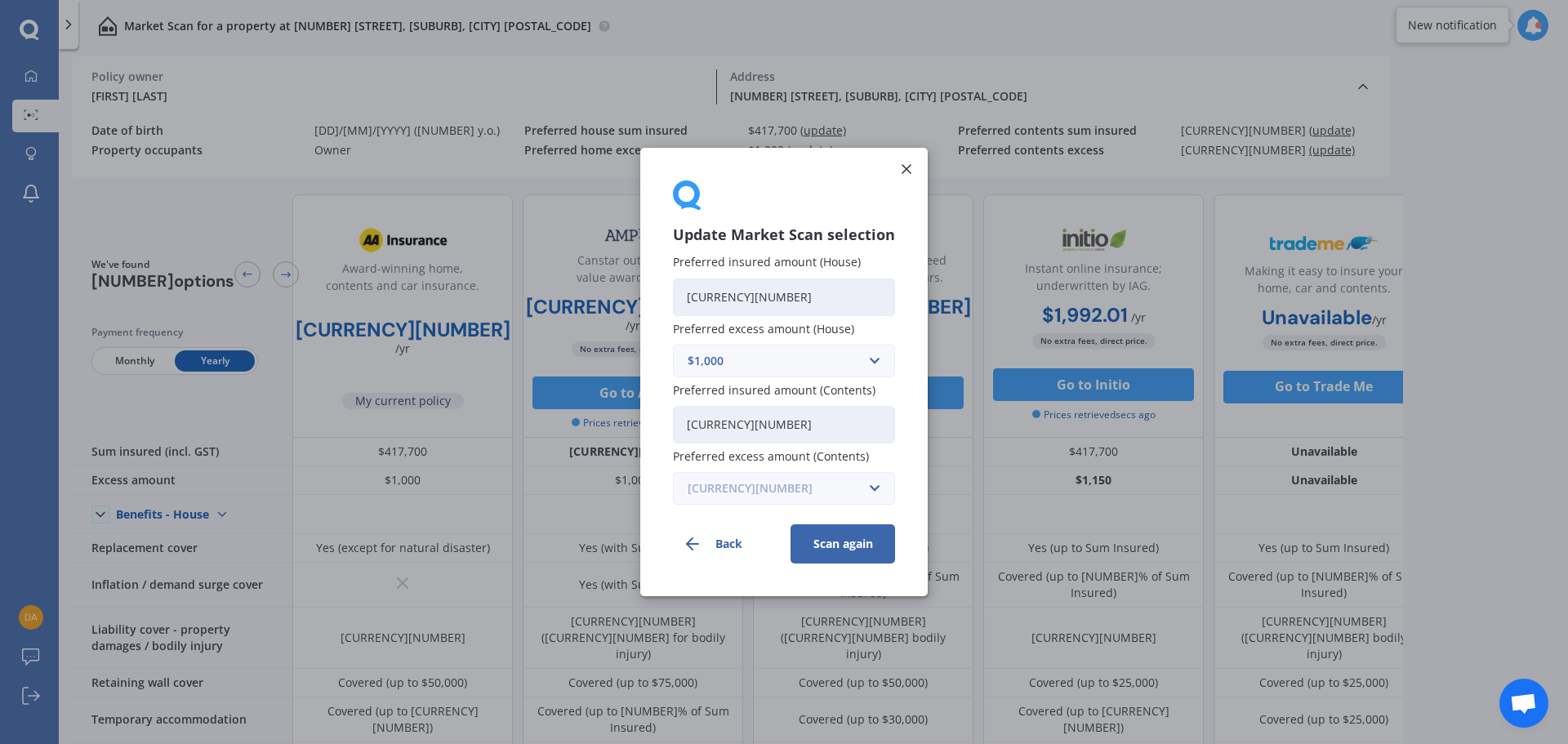 click at bounding box center (778, 361) 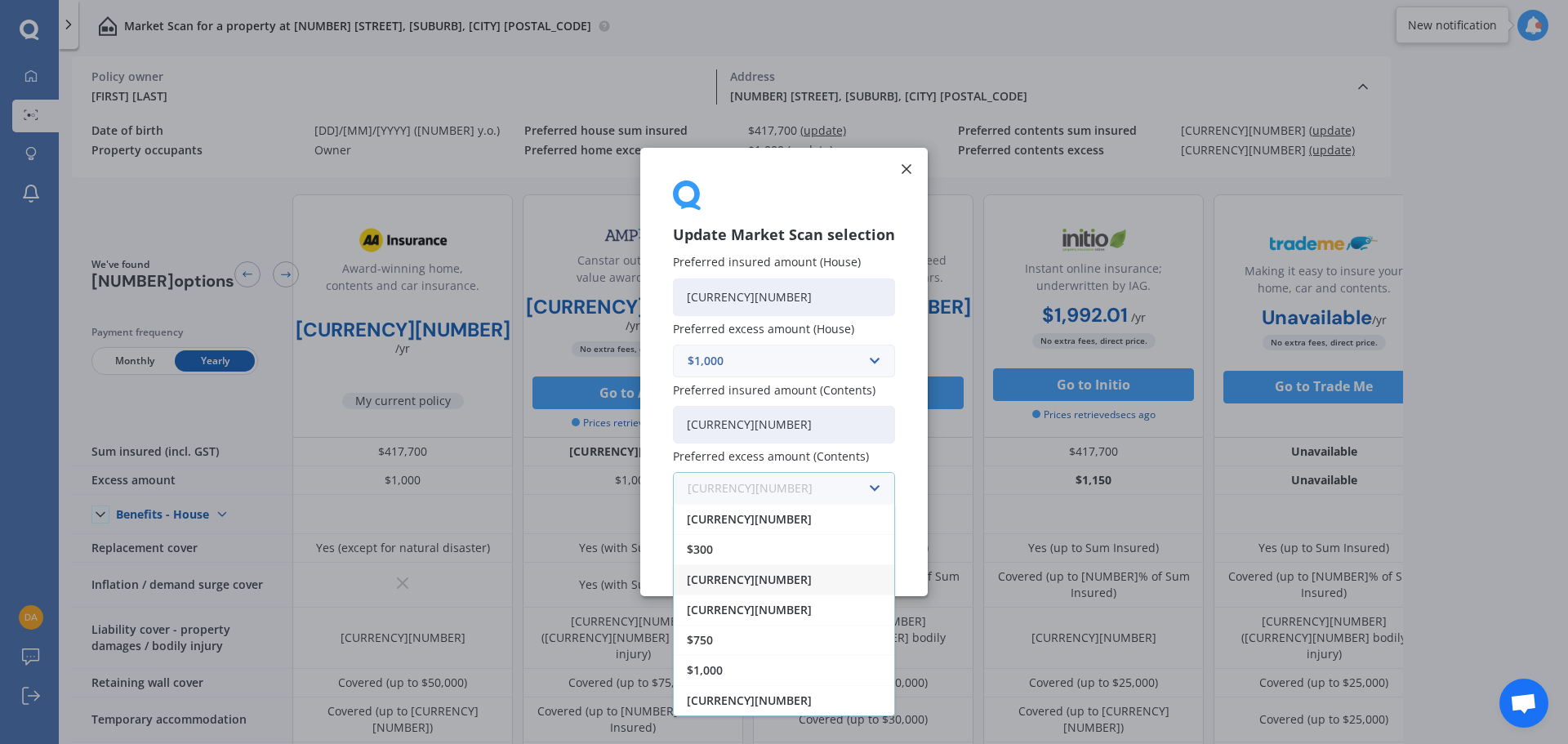 click at bounding box center [778, 488] 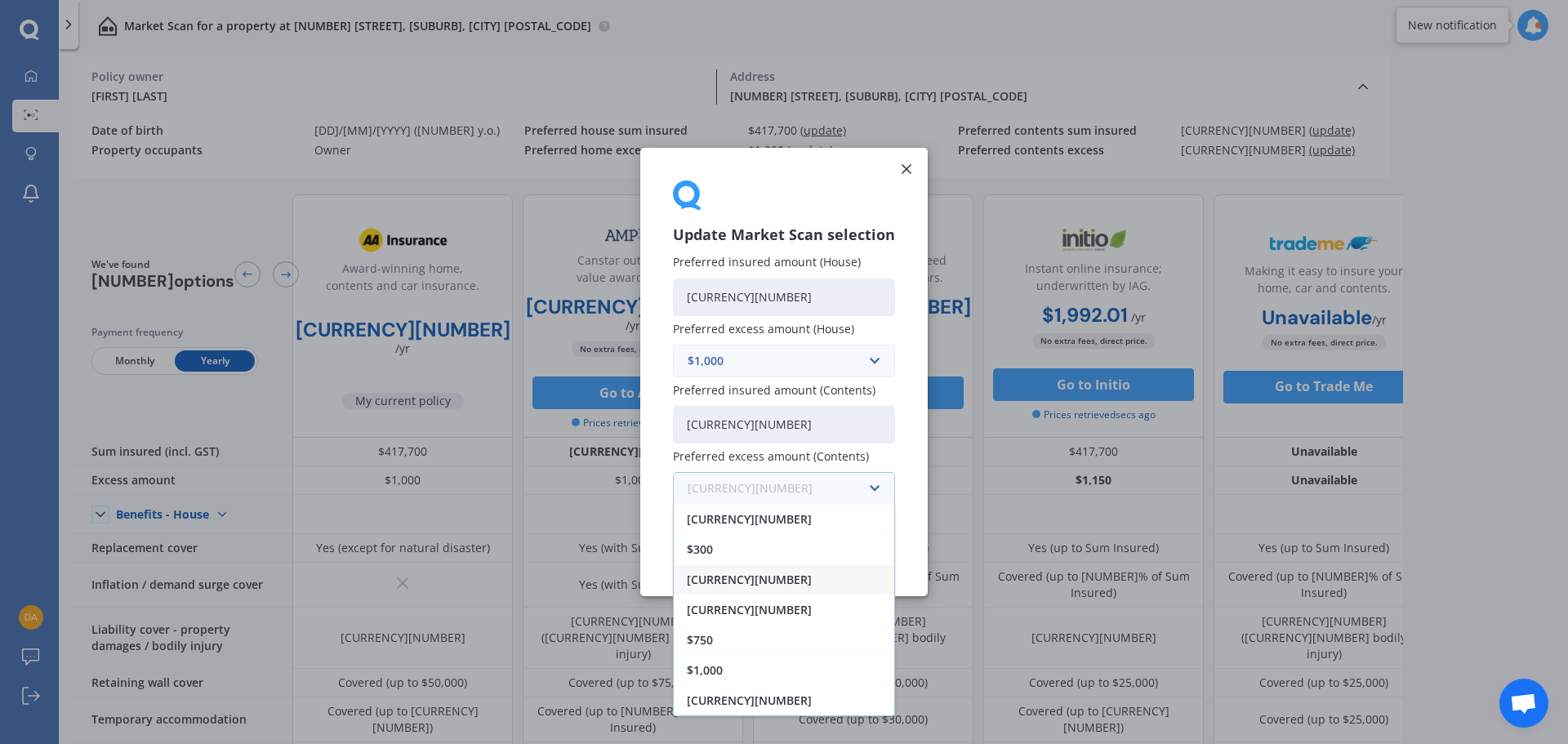click at bounding box center (778, 488) 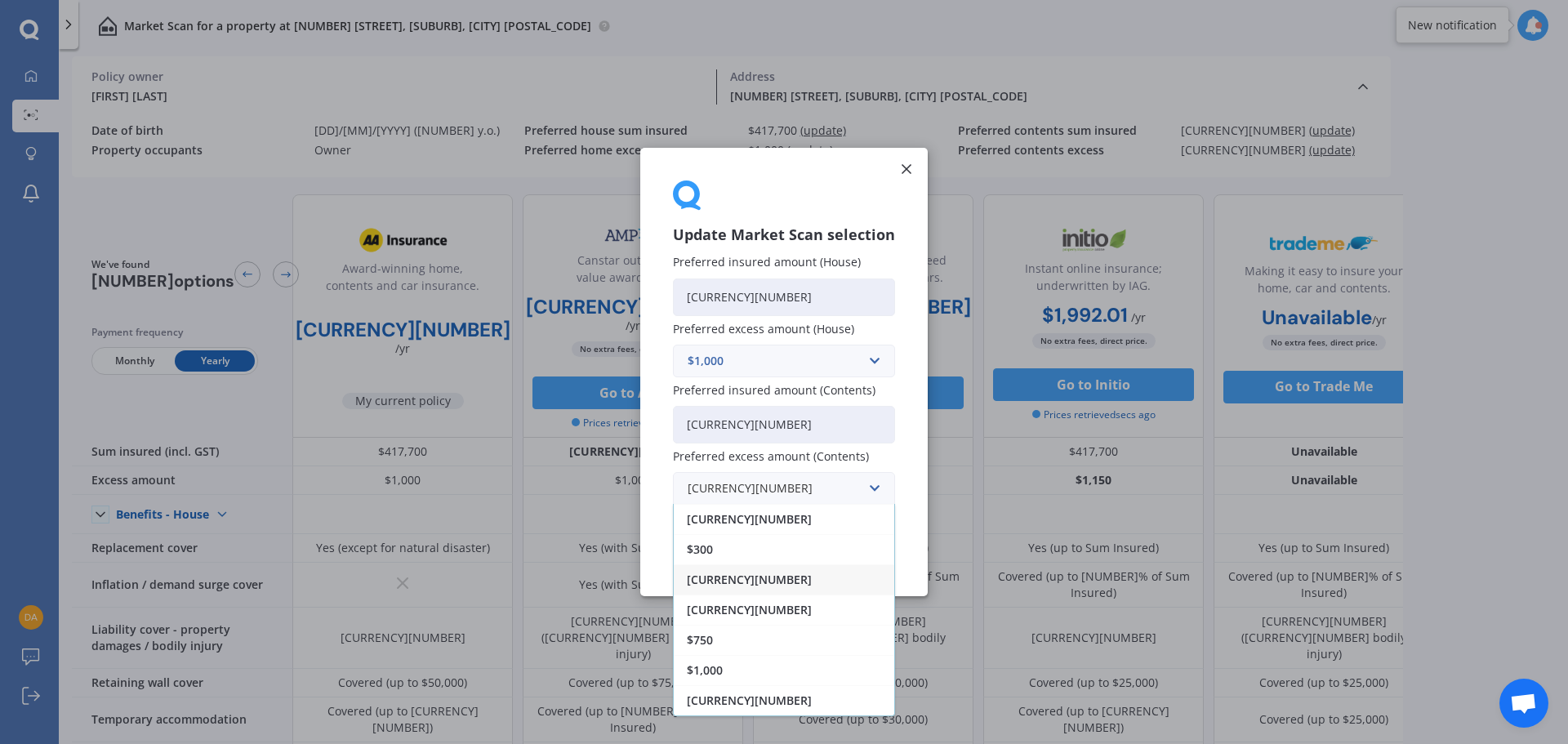click on "Update Market Scan selection Preferred insured amount (House) $470,000 Preferred excess amount (House) $1,000 $300 $400 $500 $750 $1,000 $2,000 $2,500 Preferred insured amount (Contents) $60,000 Preferred excess amount (Contents) $400 $250 $300 $400 $500 $750 $1,000 $2,000 Back Scan again" at bounding box center [784, 372] 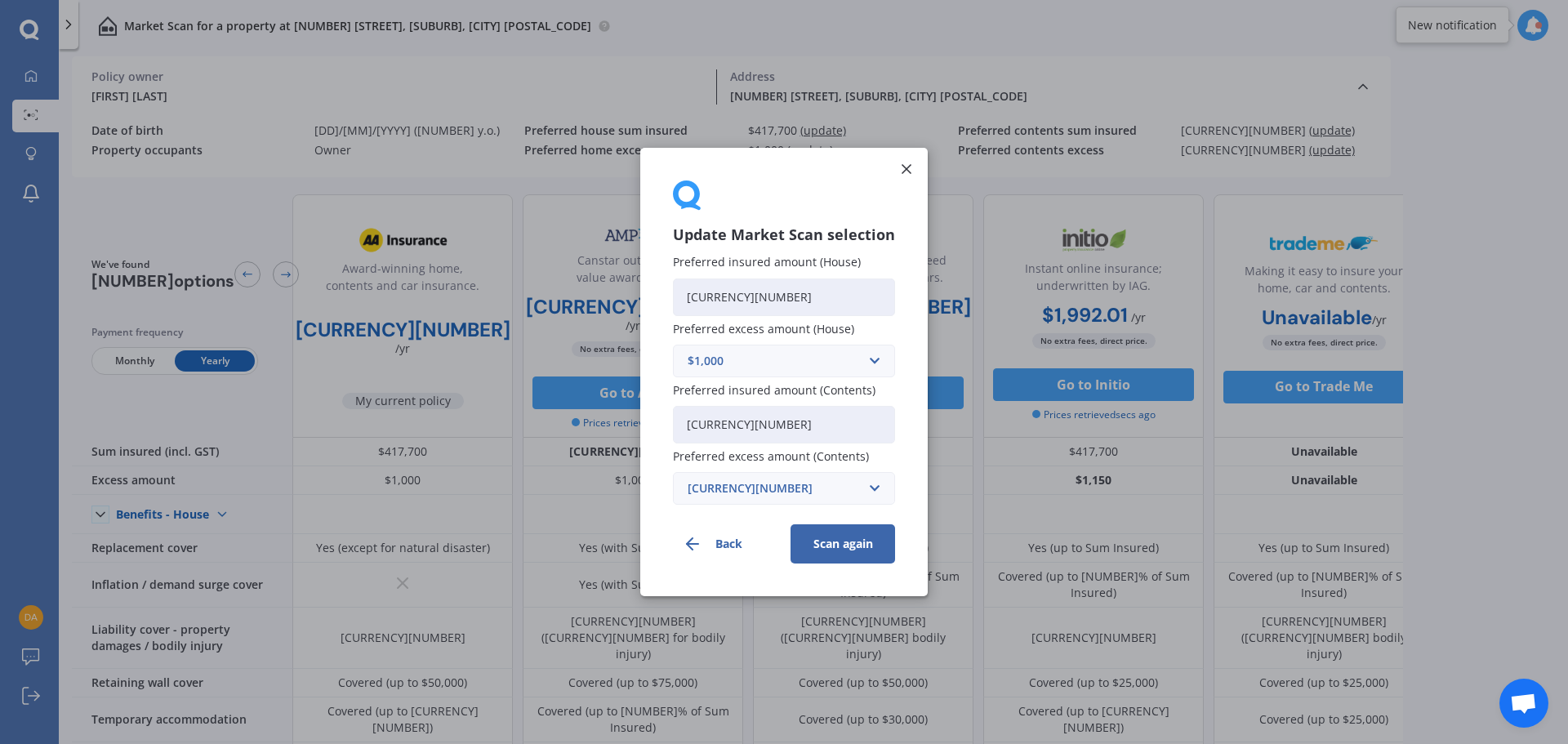 click on "Scan again" at bounding box center [843, 544] 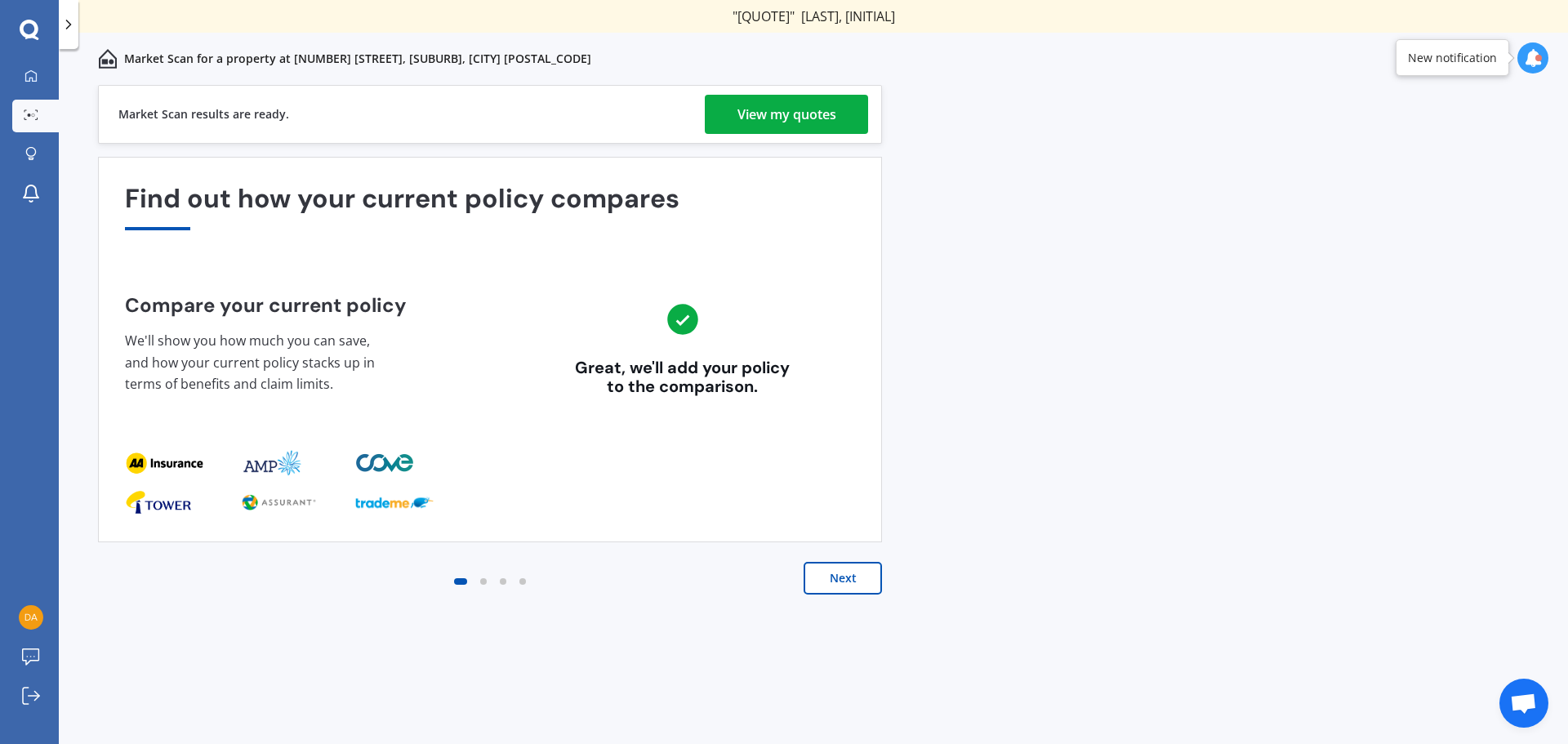 click on "View my quotes" at bounding box center [786, 114] 